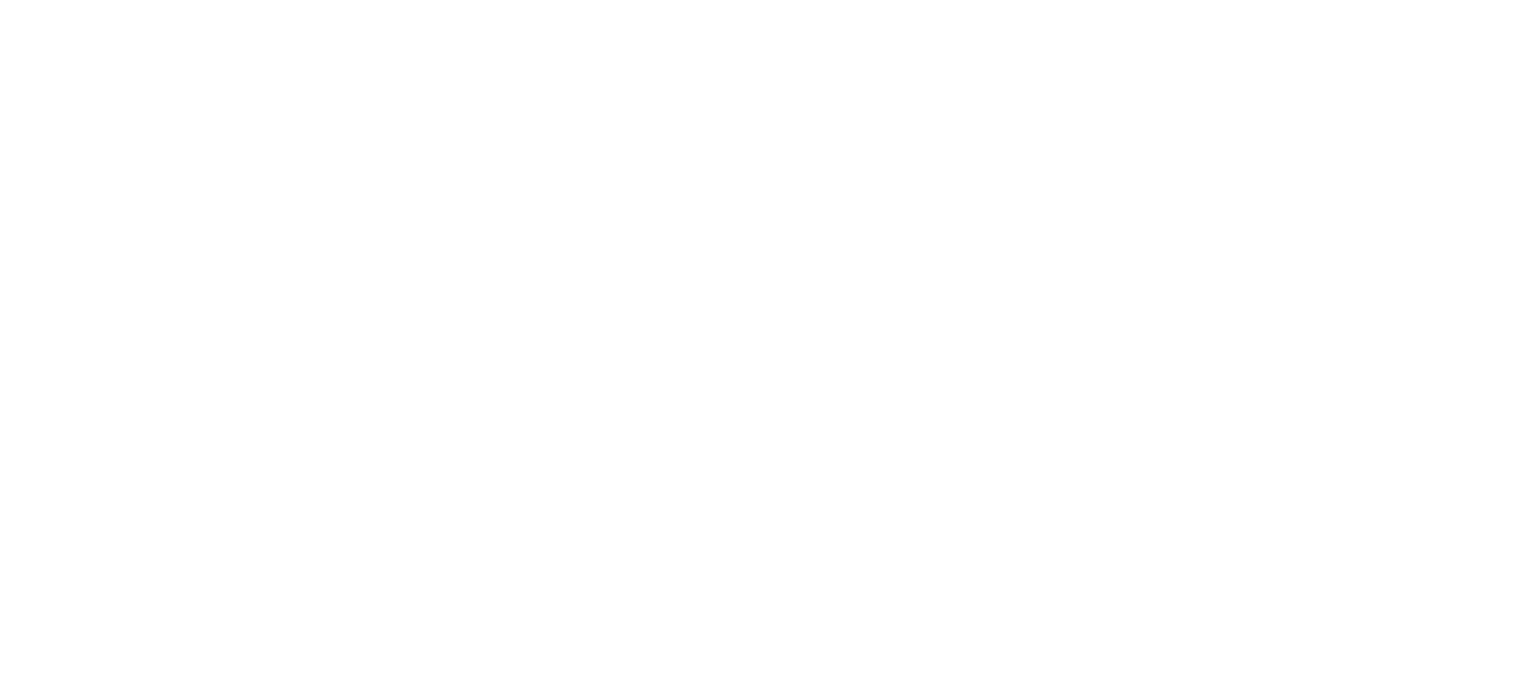 scroll, scrollTop: 0, scrollLeft: 0, axis: both 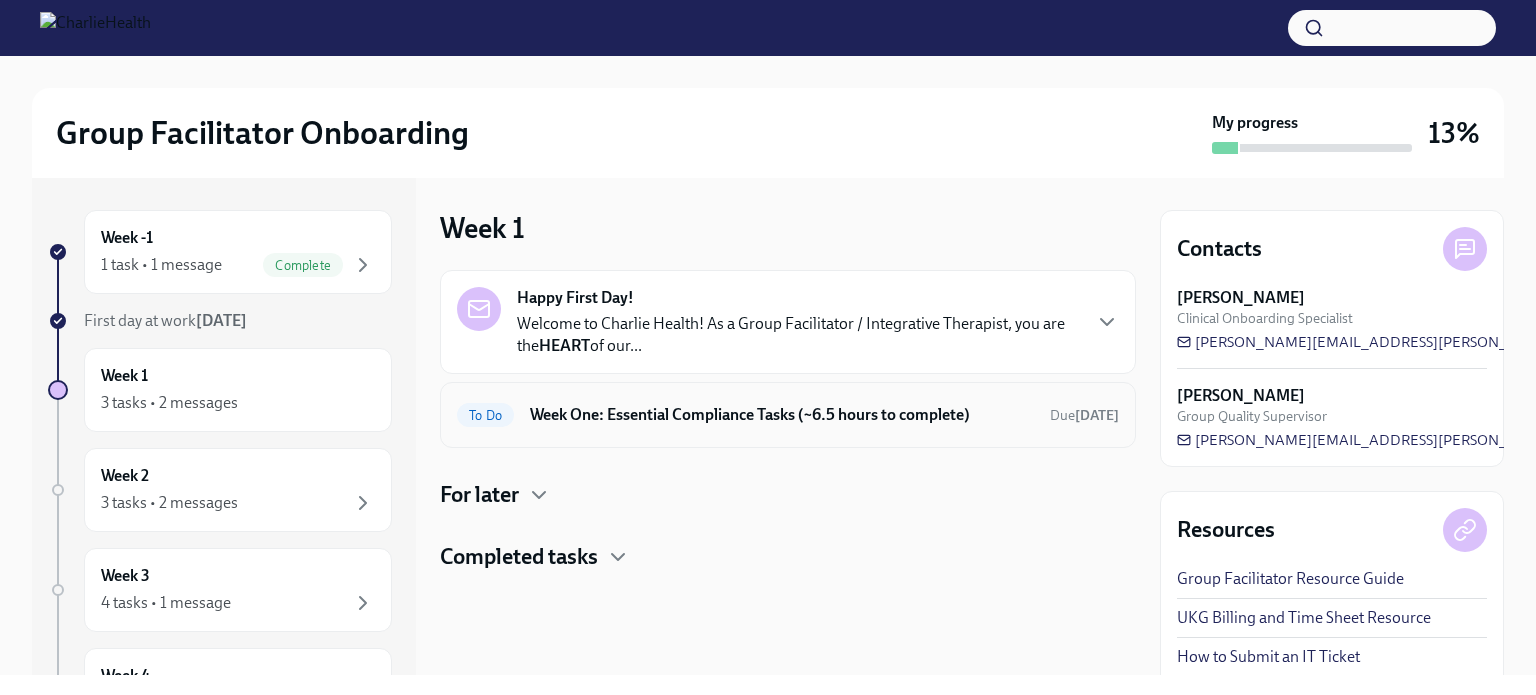 click on "Week One: Essential Compliance Tasks (~6.5 hours to complete)" at bounding box center (782, 415) 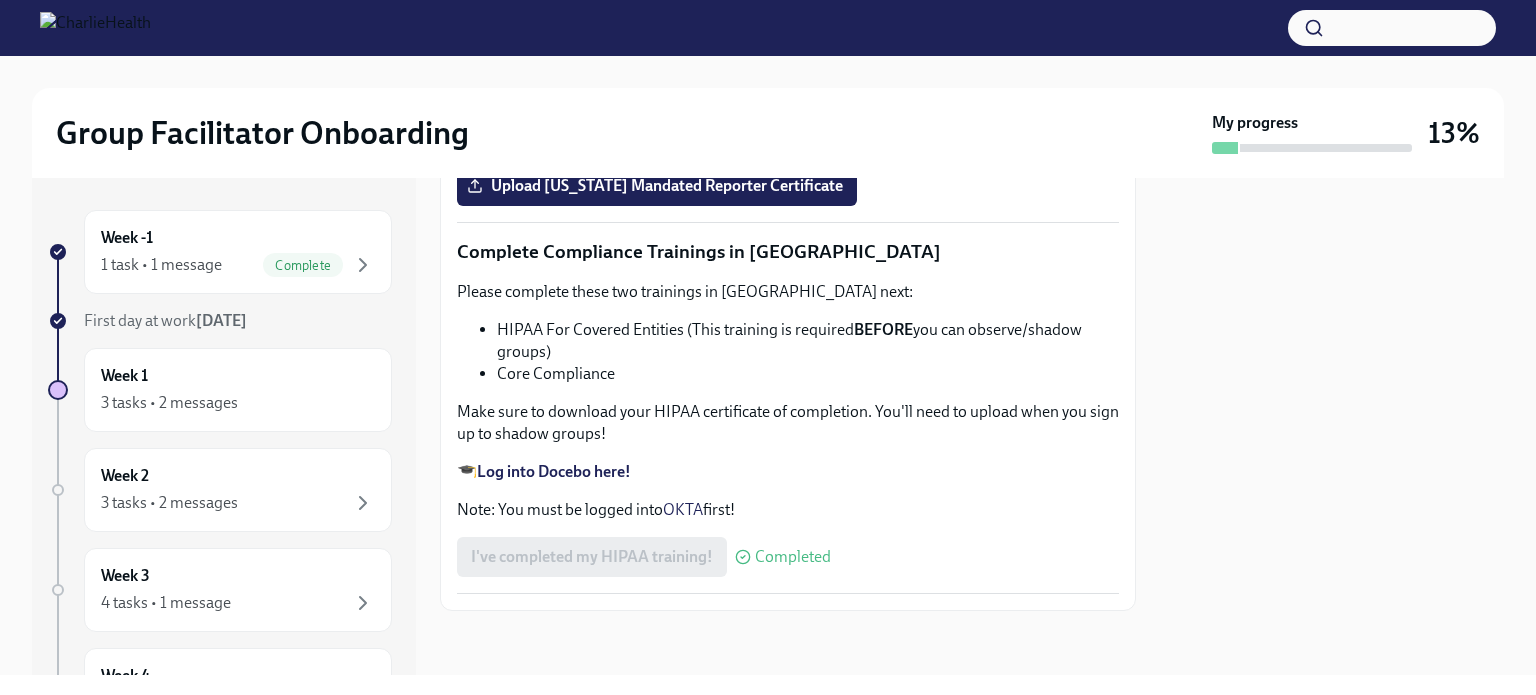 scroll, scrollTop: 4512, scrollLeft: 0, axis: vertical 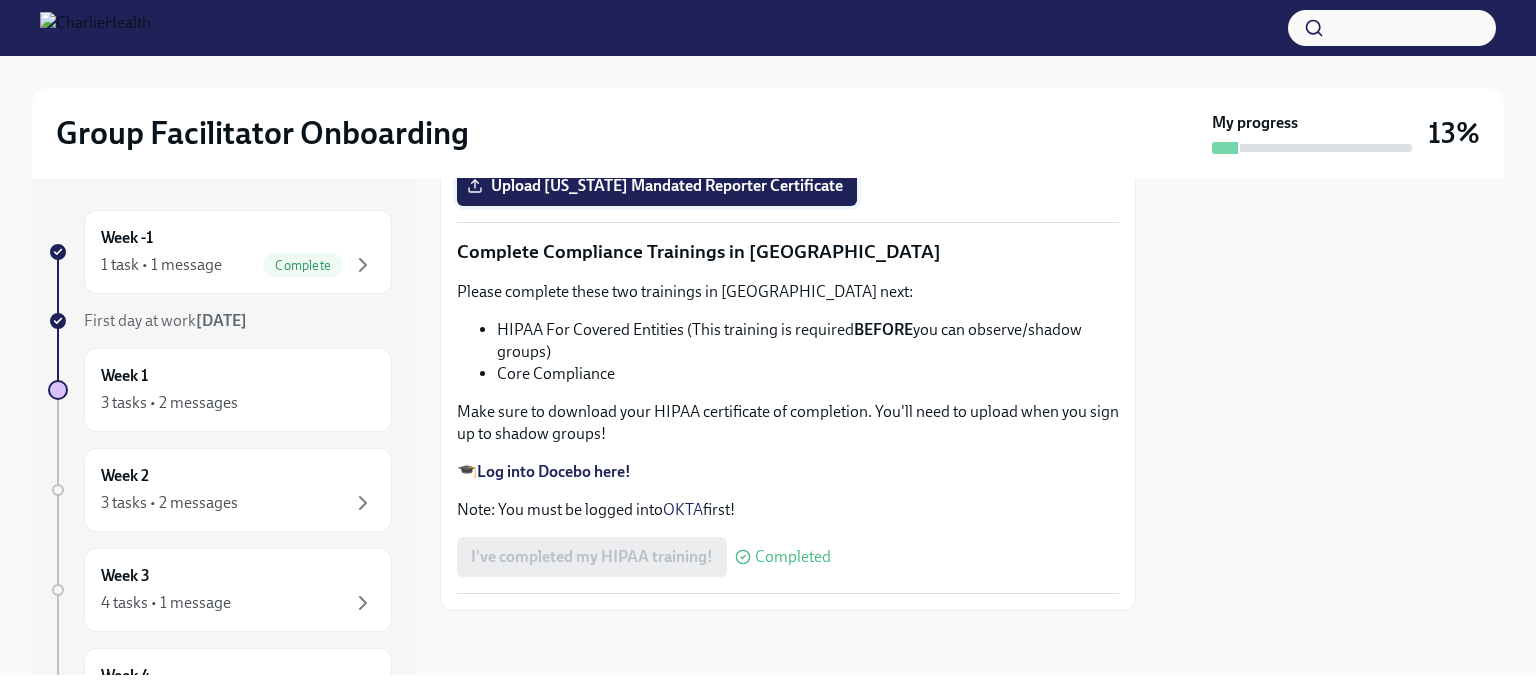 click on "Upload [US_STATE] Mandated Reporter Certificate" at bounding box center [657, 186] 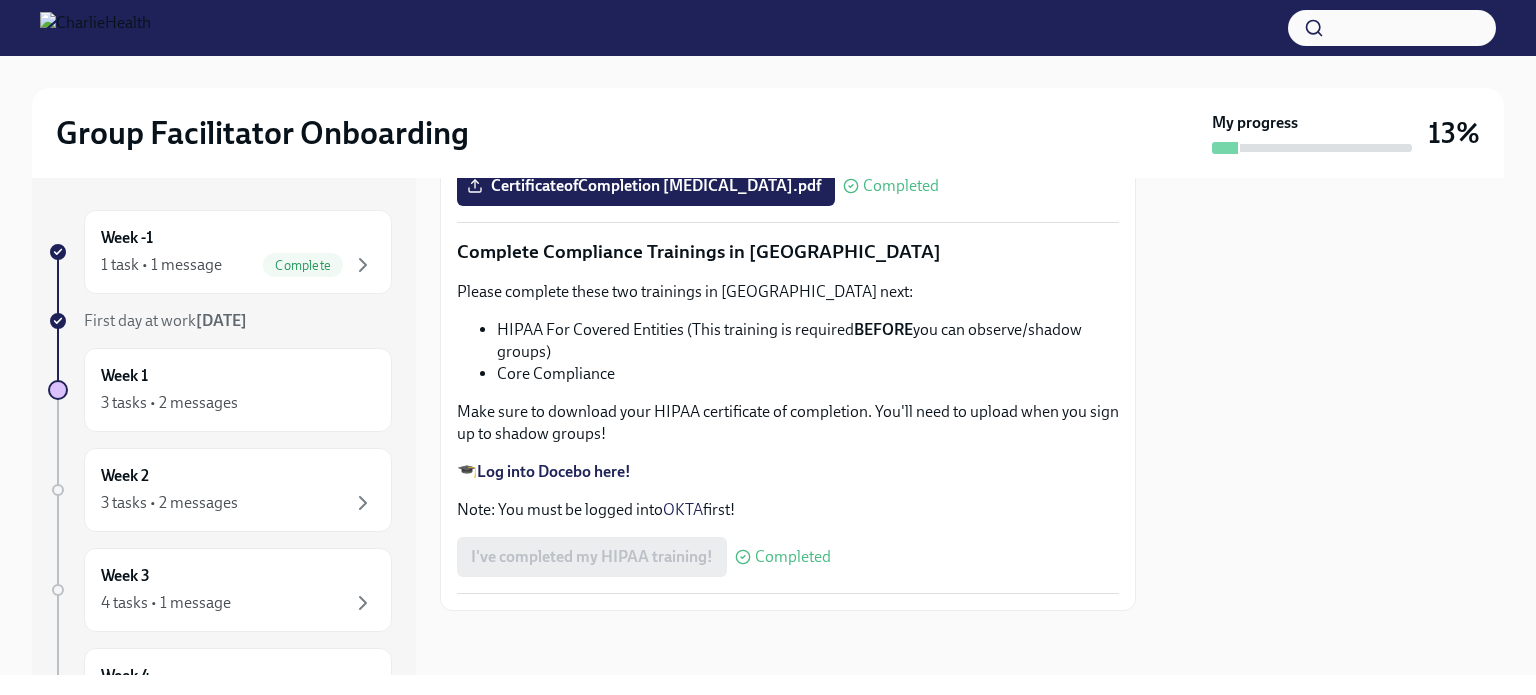 scroll, scrollTop: 4548, scrollLeft: 0, axis: vertical 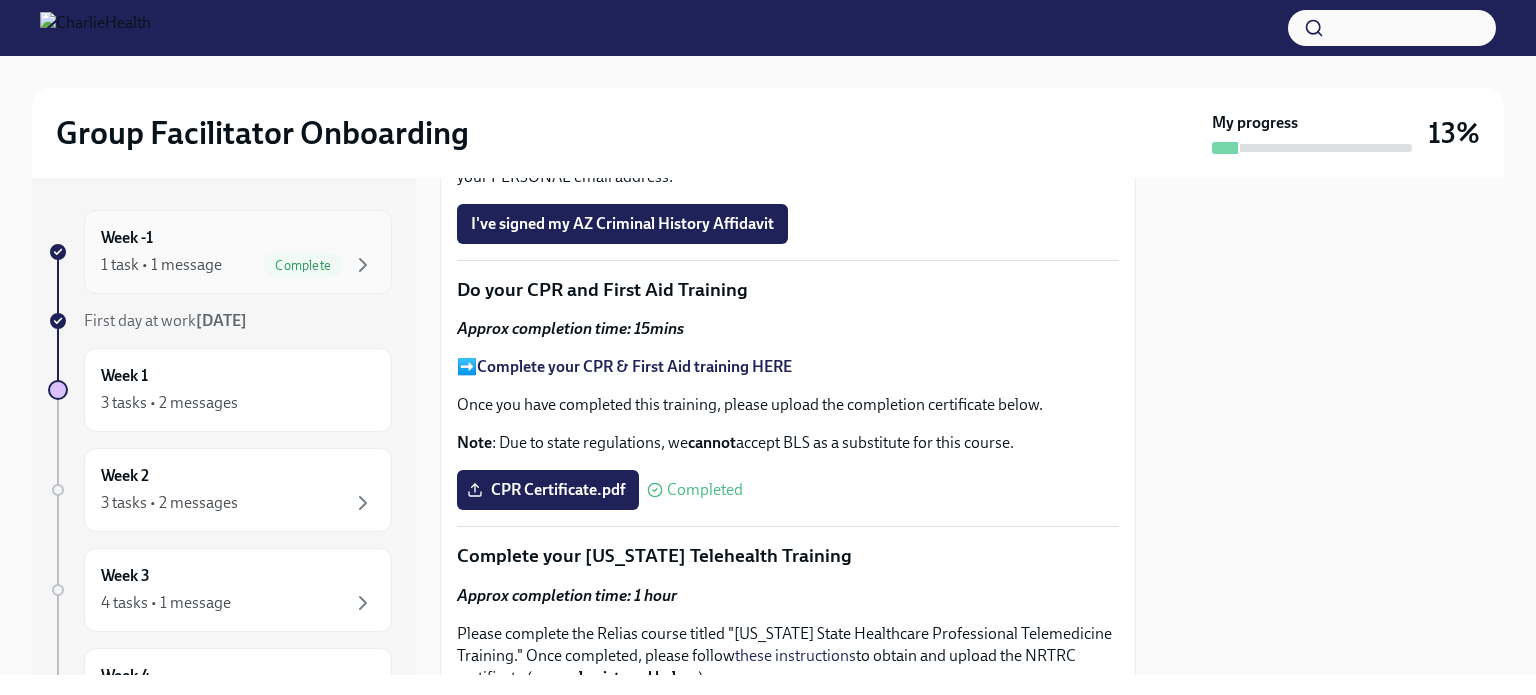 click on "1 task • 1 message" at bounding box center (161, 265) 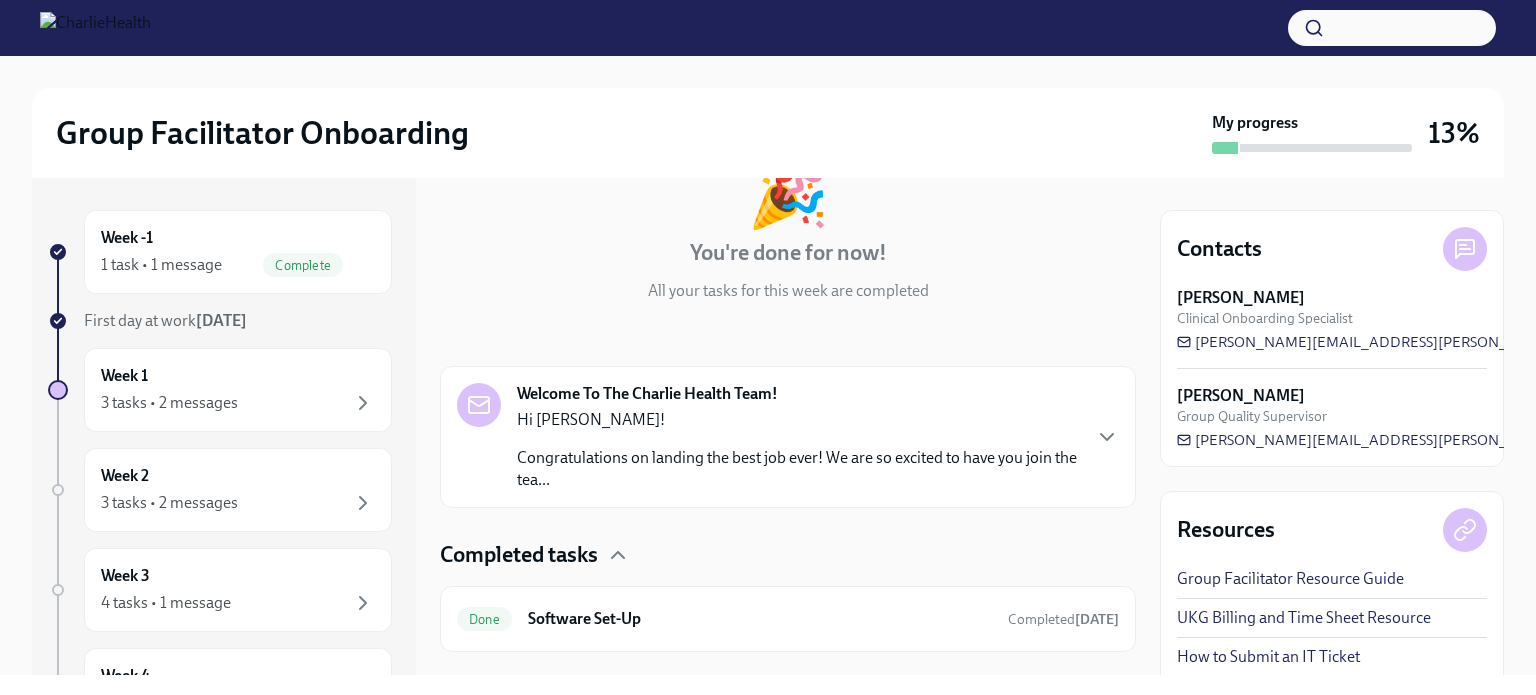 scroll, scrollTop: 181, scrollLeft: 0, axis: vertical 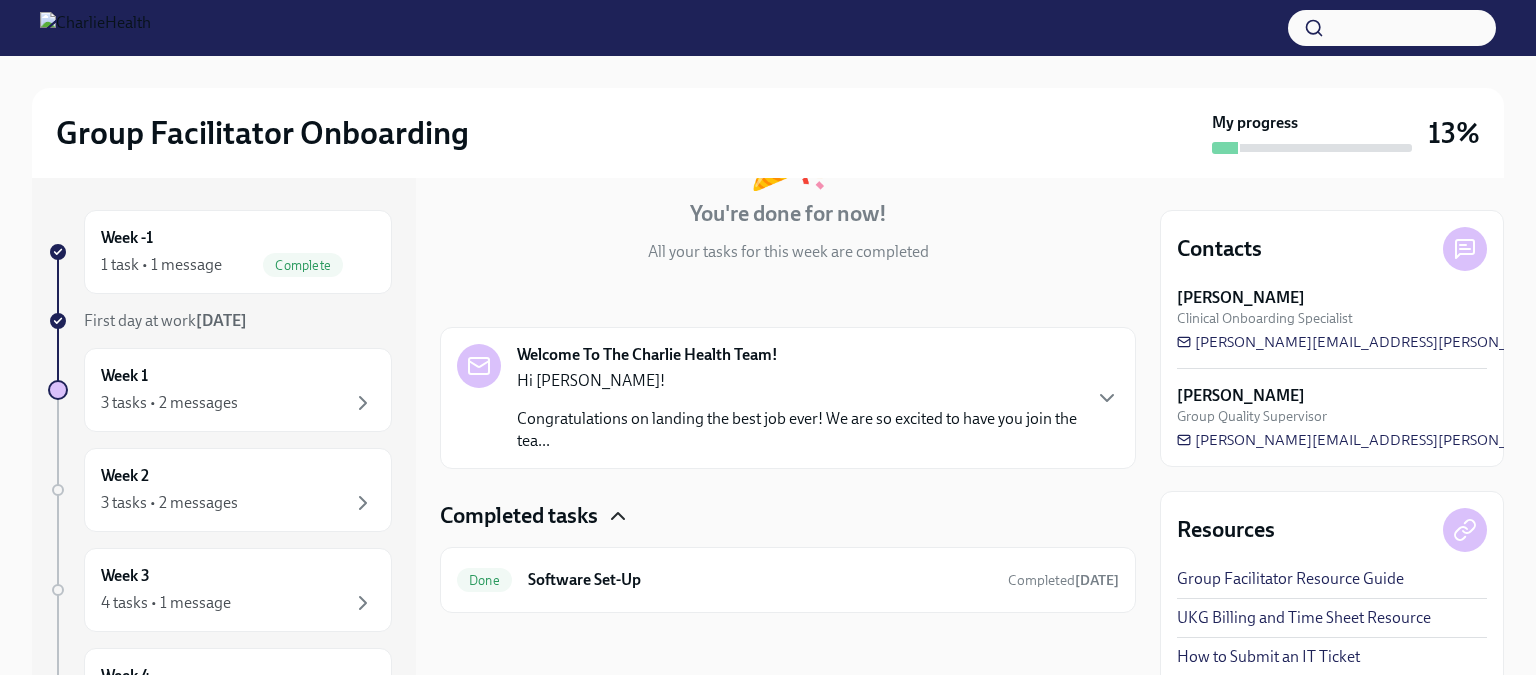click 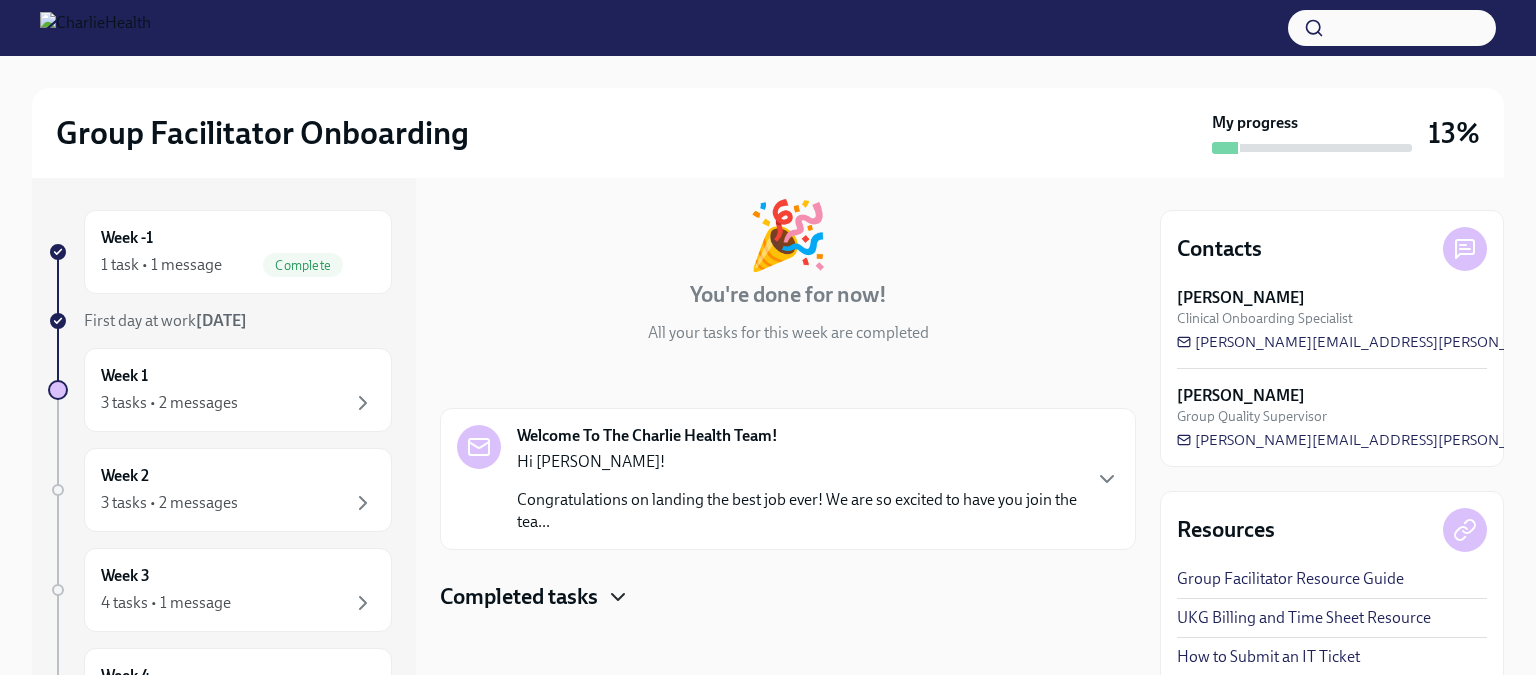 scroll, scrollTop: 47, scrollLeft: 0, axis: vertical 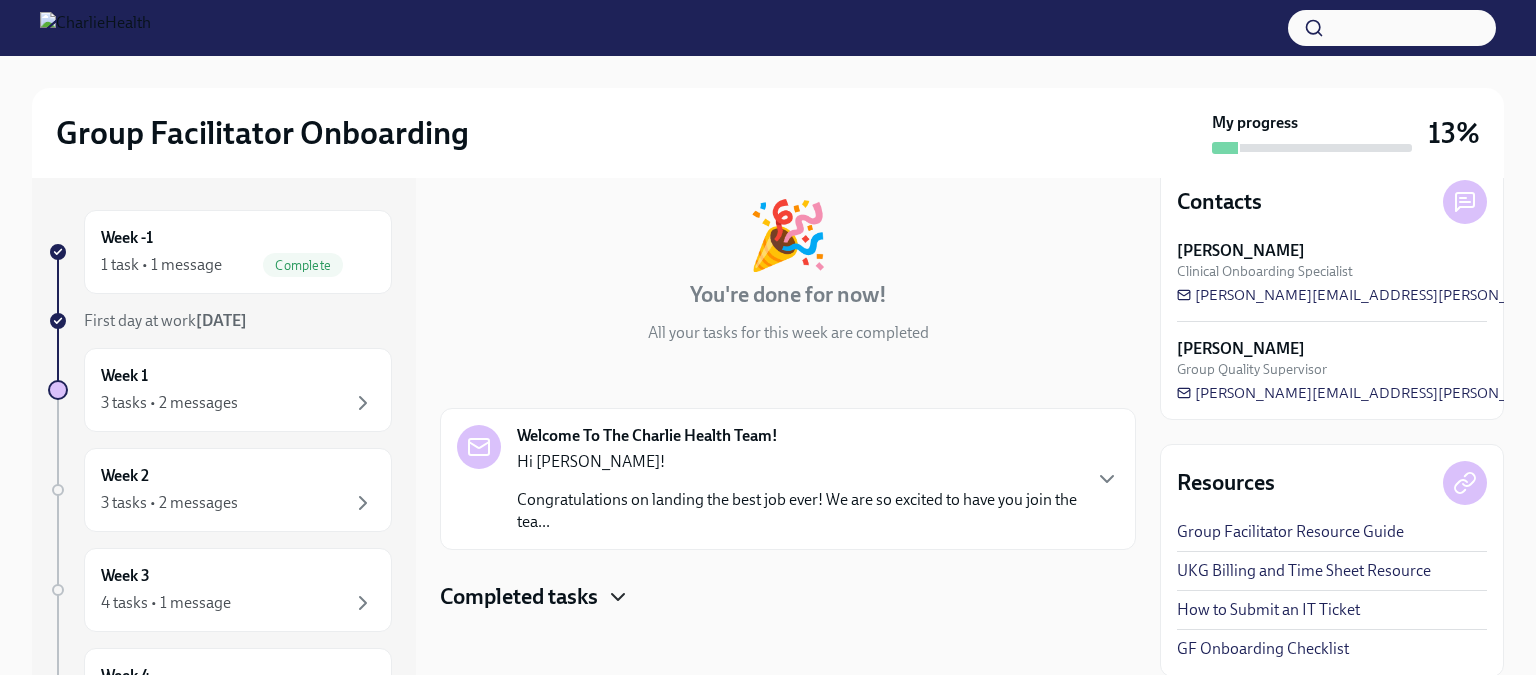 click 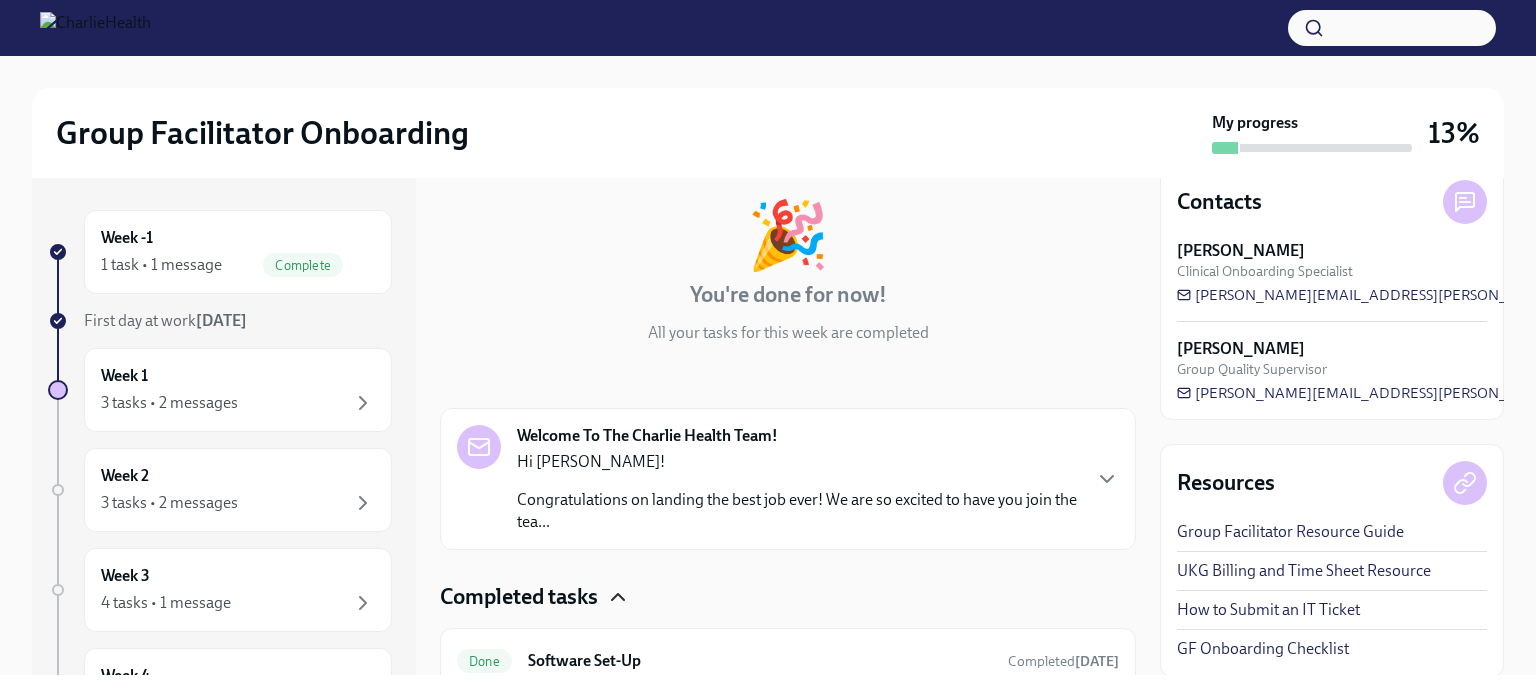 scroll, scrollTop: 181, scrollLeft: 0, axis: vertical 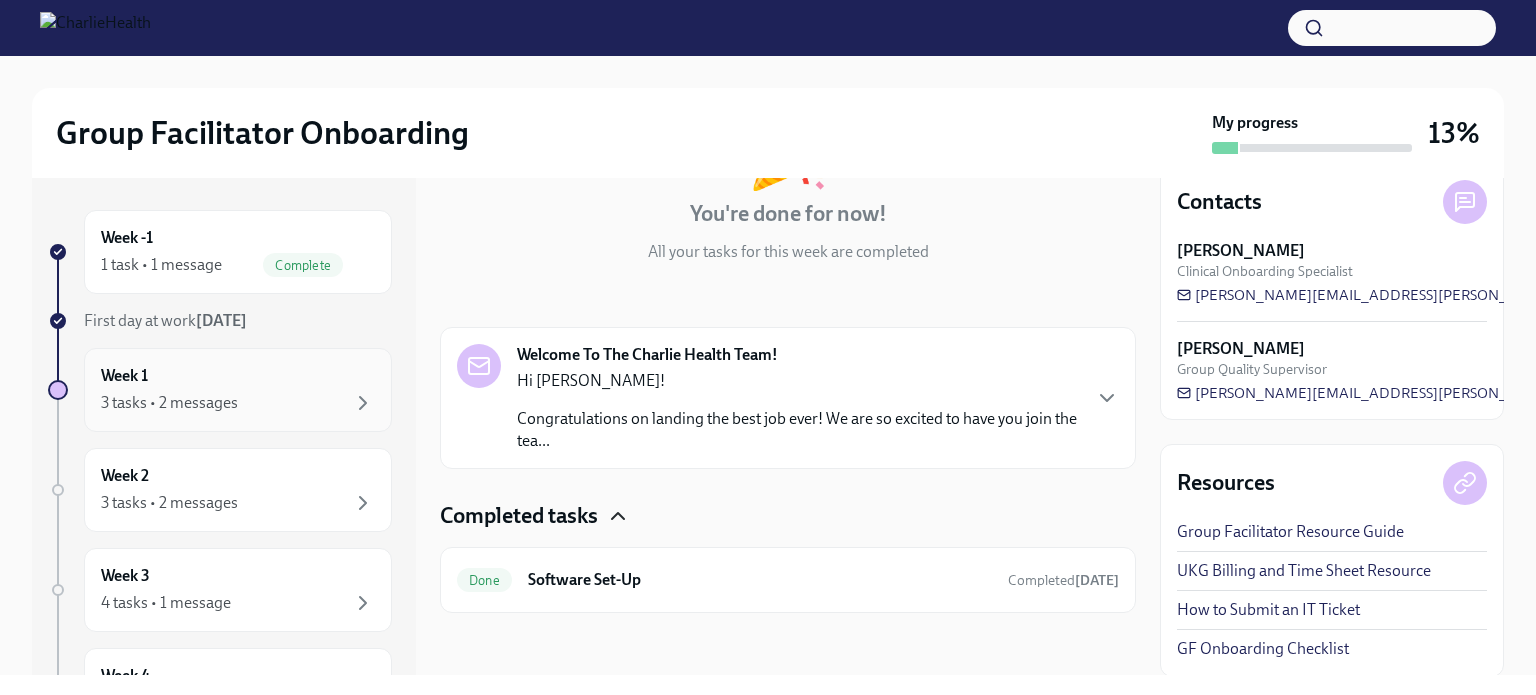 click on "3 tasks • 2 messages" at bounding box center [238, 403] 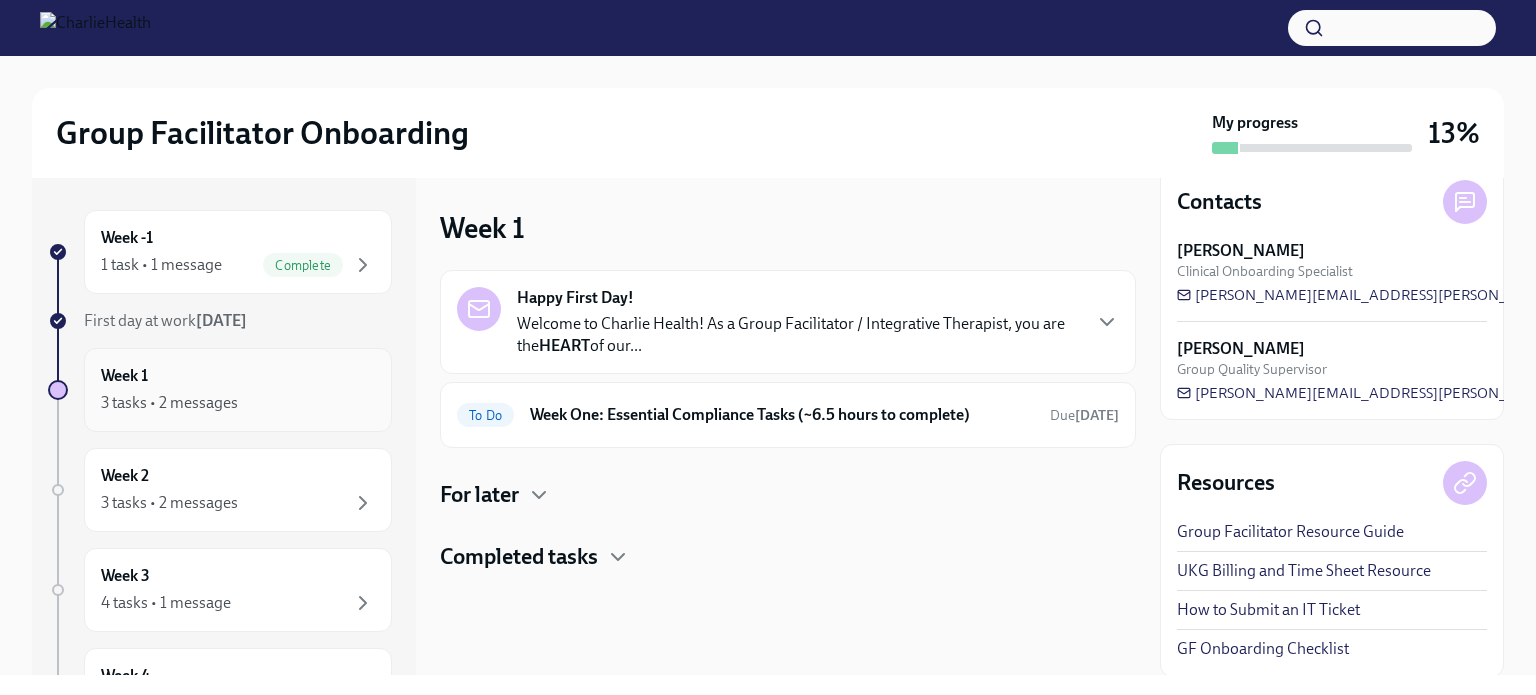 scroll, scrollTop: 0, scrollLeft: 0, axis: both 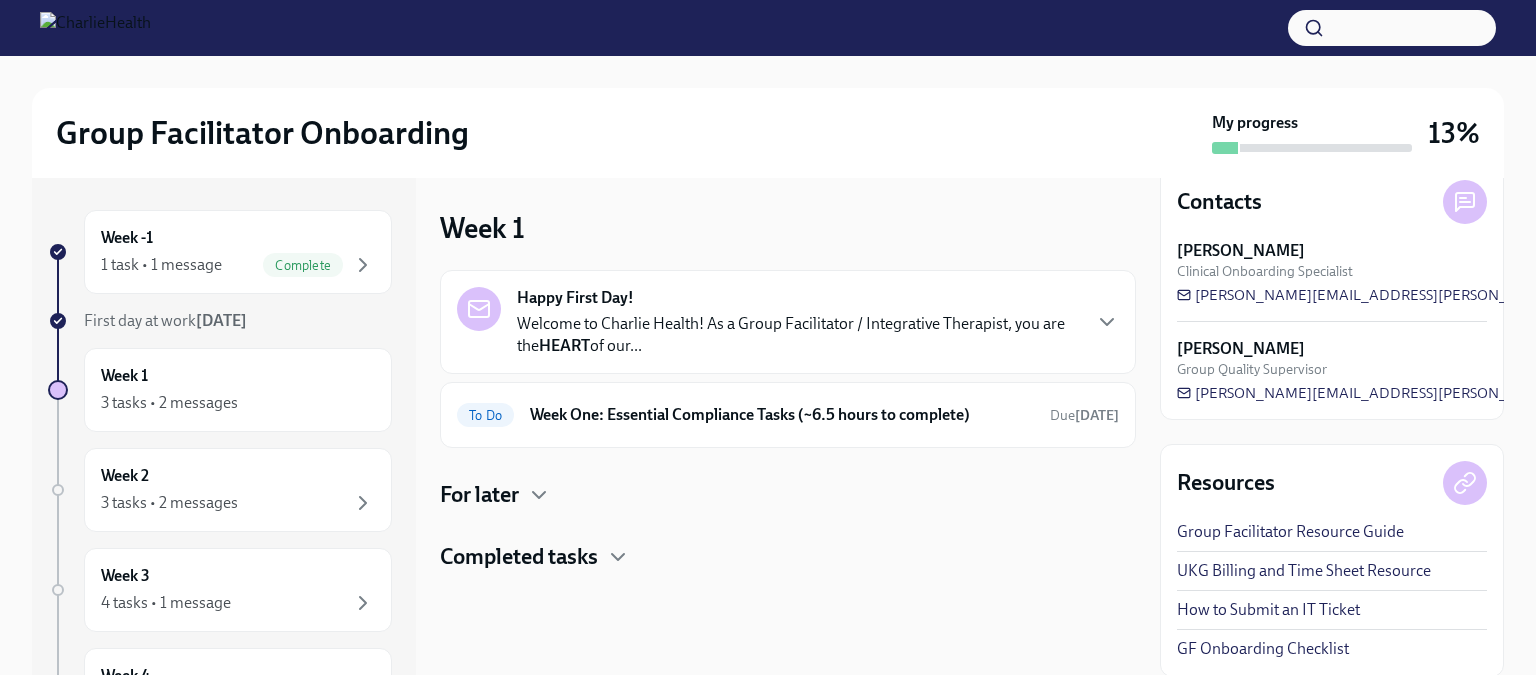 click on "For later" at bounding box center [479, 495] 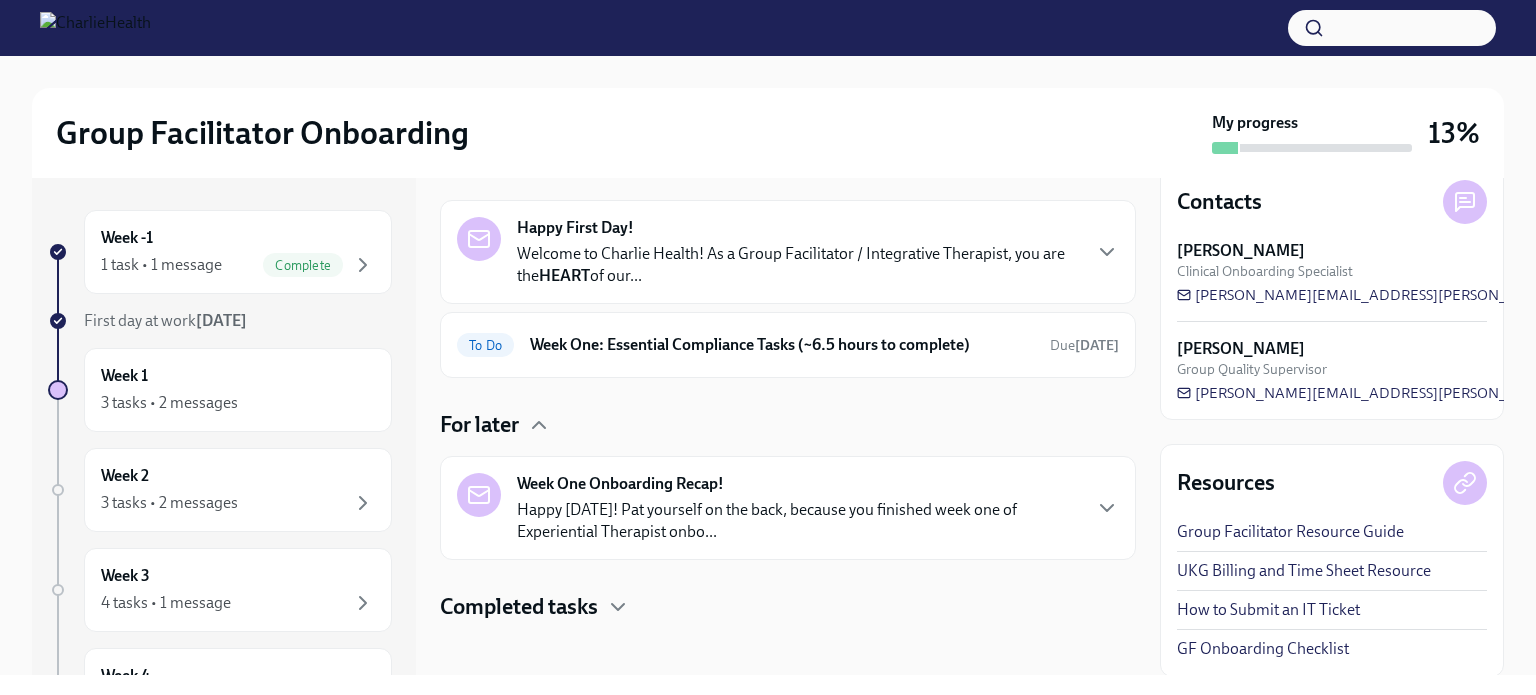 scroll, scrollTop: 79, scrollLeft: 0, axis: vertical 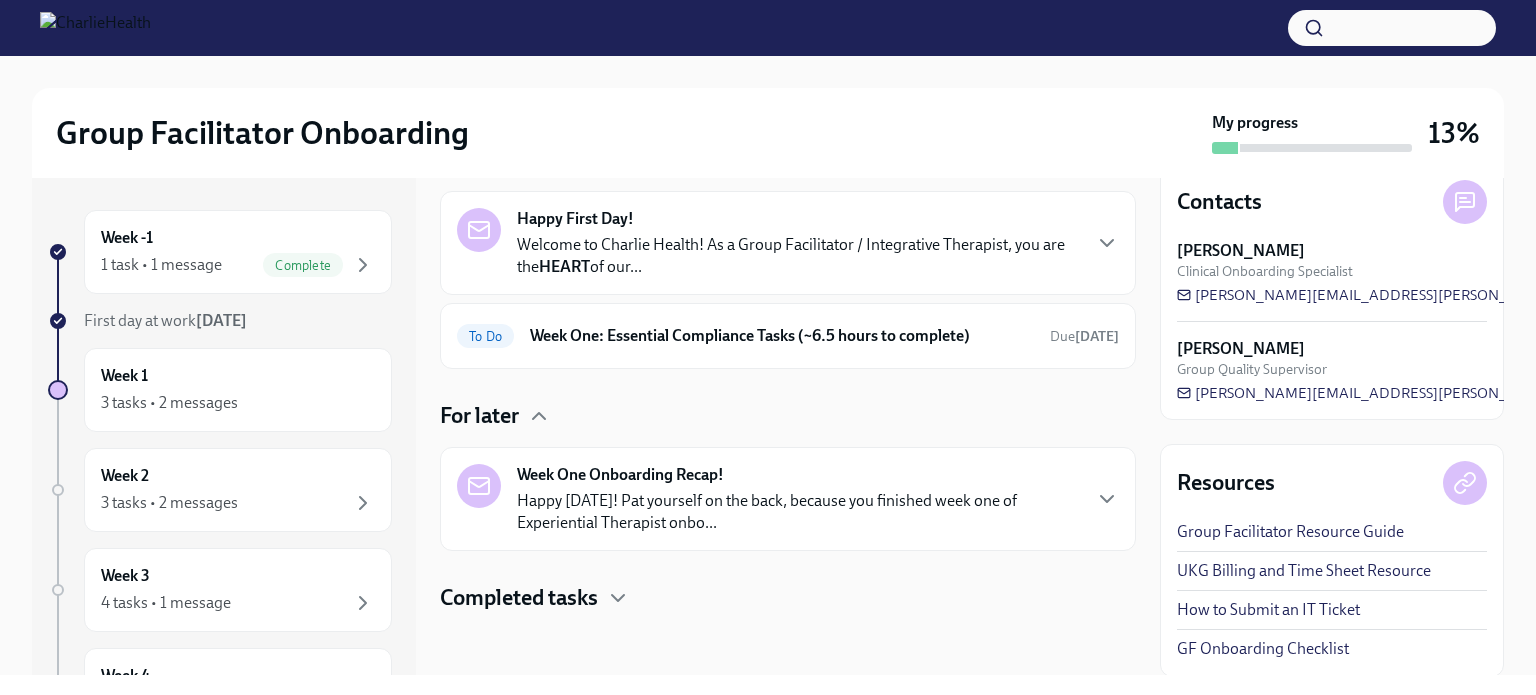 click on "Happy [DATE]! Pat yourself on the back, because you finished week one of Experiential Therapist onbo..." at bounding box center [798, 512] 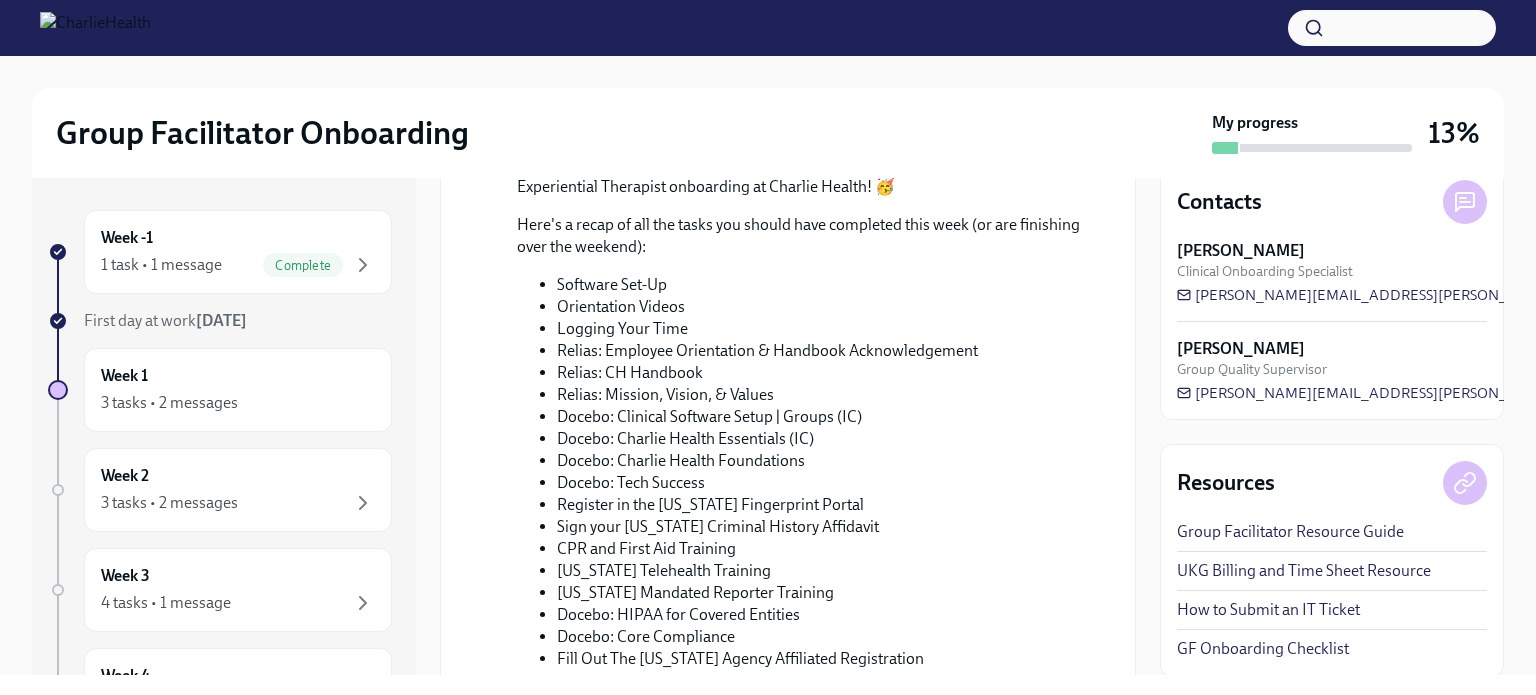 scroll, scrollTop: 816, scrollLeft: 0, axis: vertical 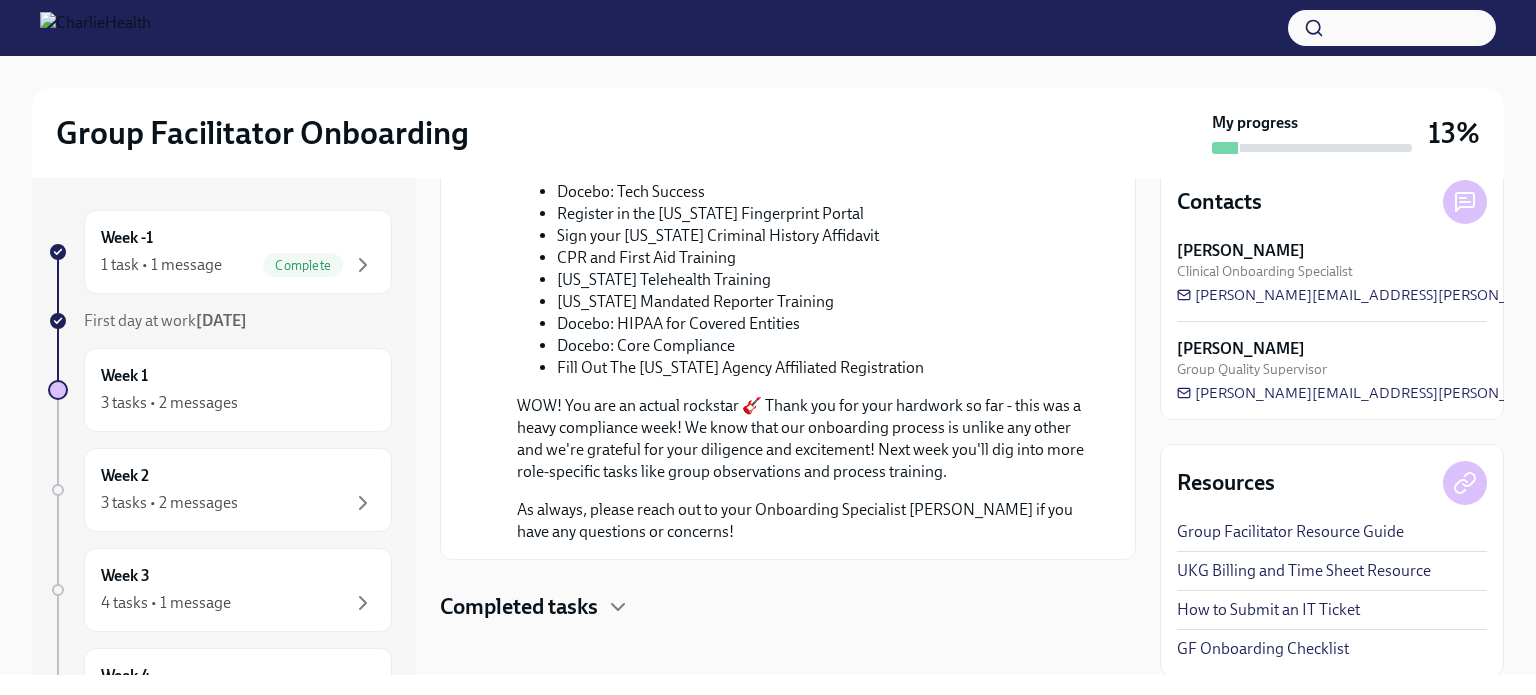 click on "Completed tasks" at bounding box center (519, 607) 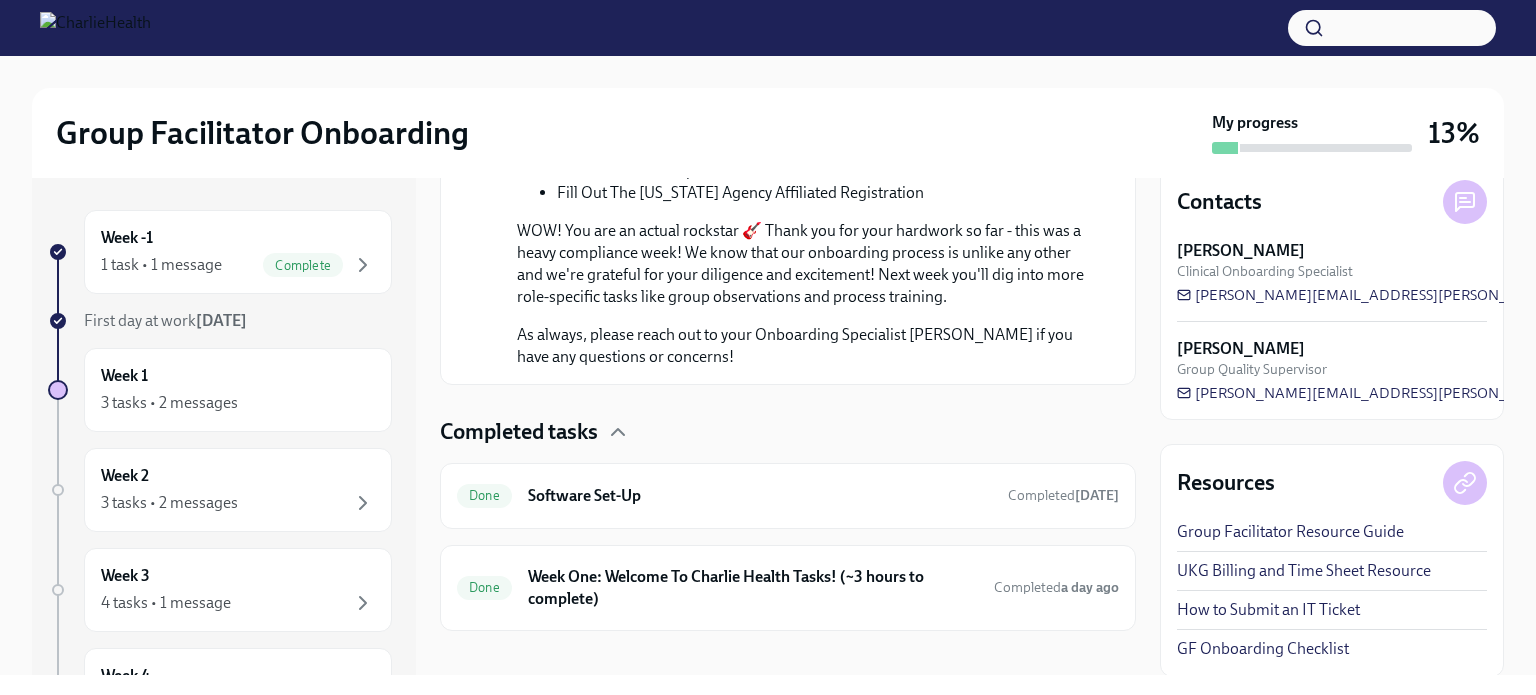 scroll, scrollTop: 1288, scrollLeft: 0, axis: vertical 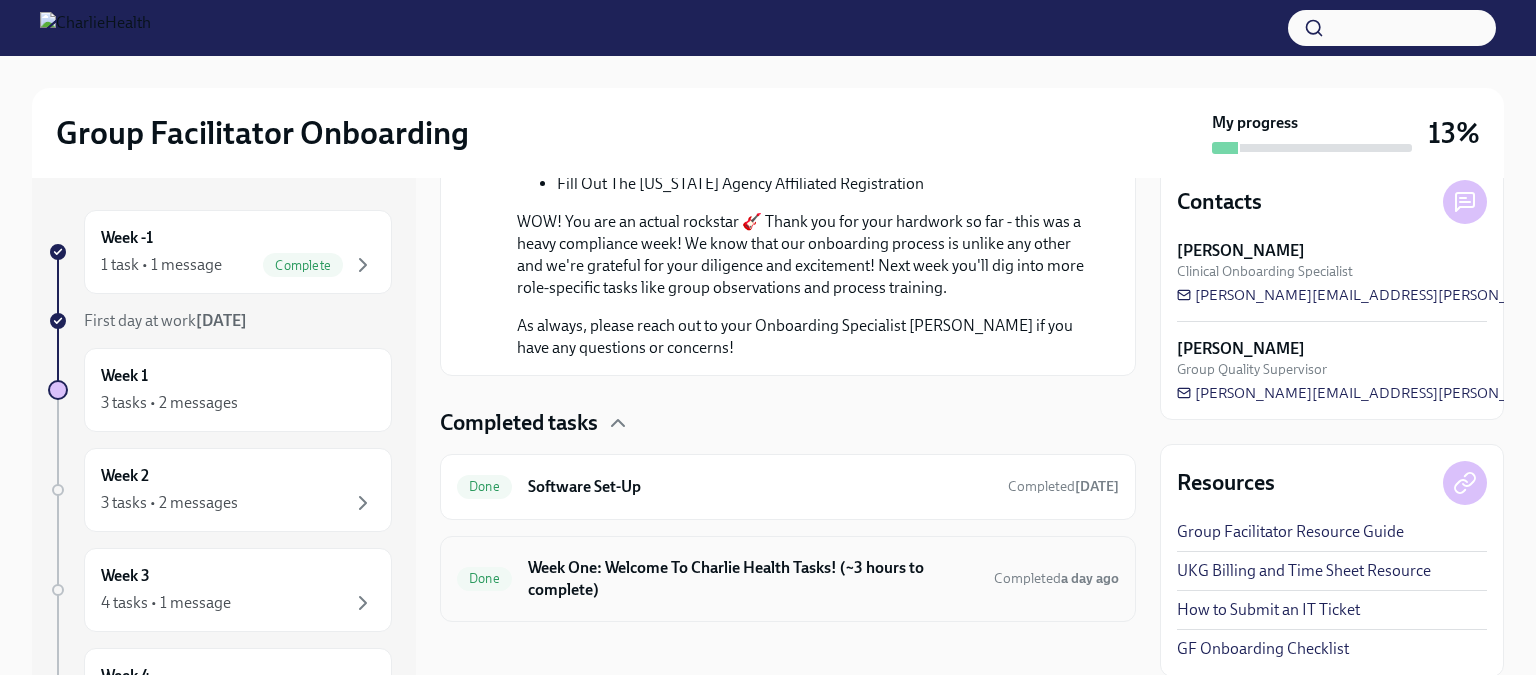 click on "Week One: Welcome To Charlie Health Tasks! (~3 hours to complete)" at bounding box center [753, 579] 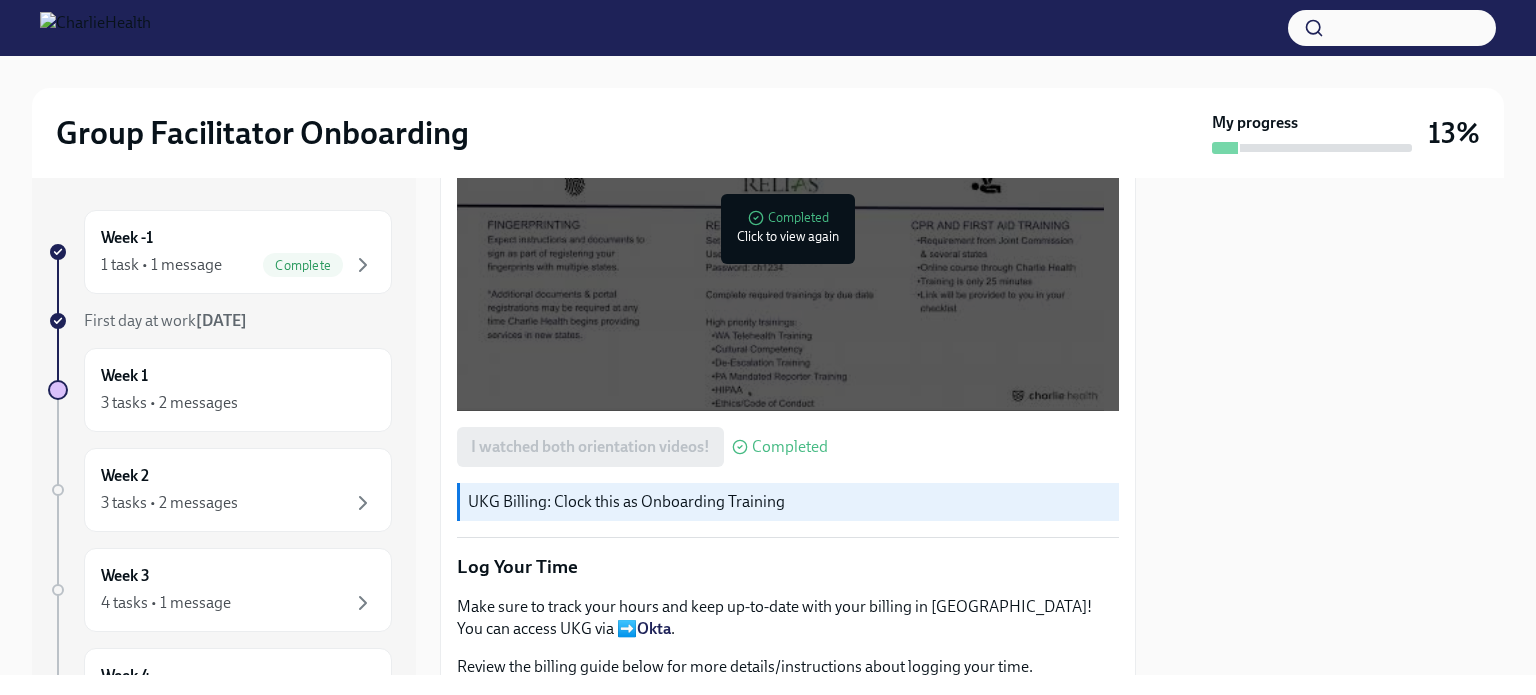 scroll, scrollTop: 1597, scrollLeft: 0, axis: vertical 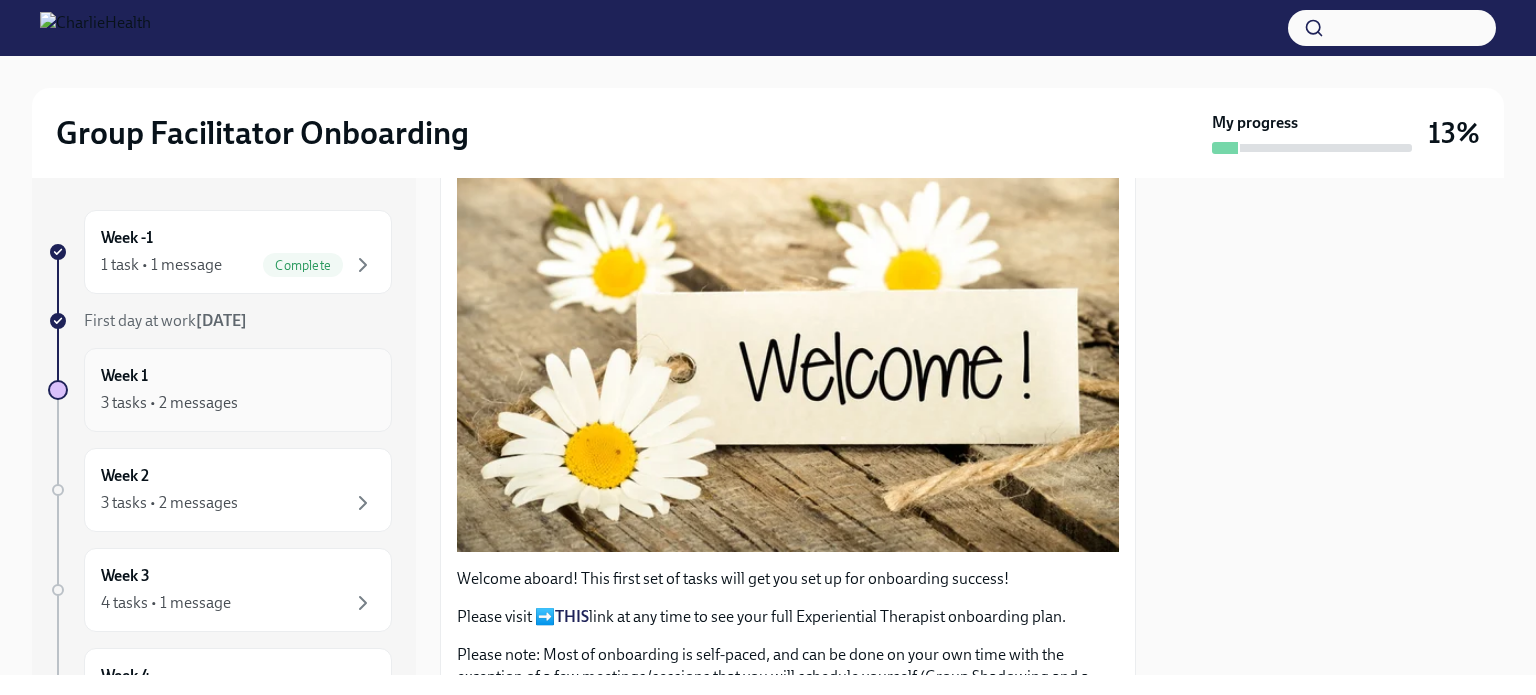 click on "3 tasks • 2 messages" at bounding box center [238, 403] 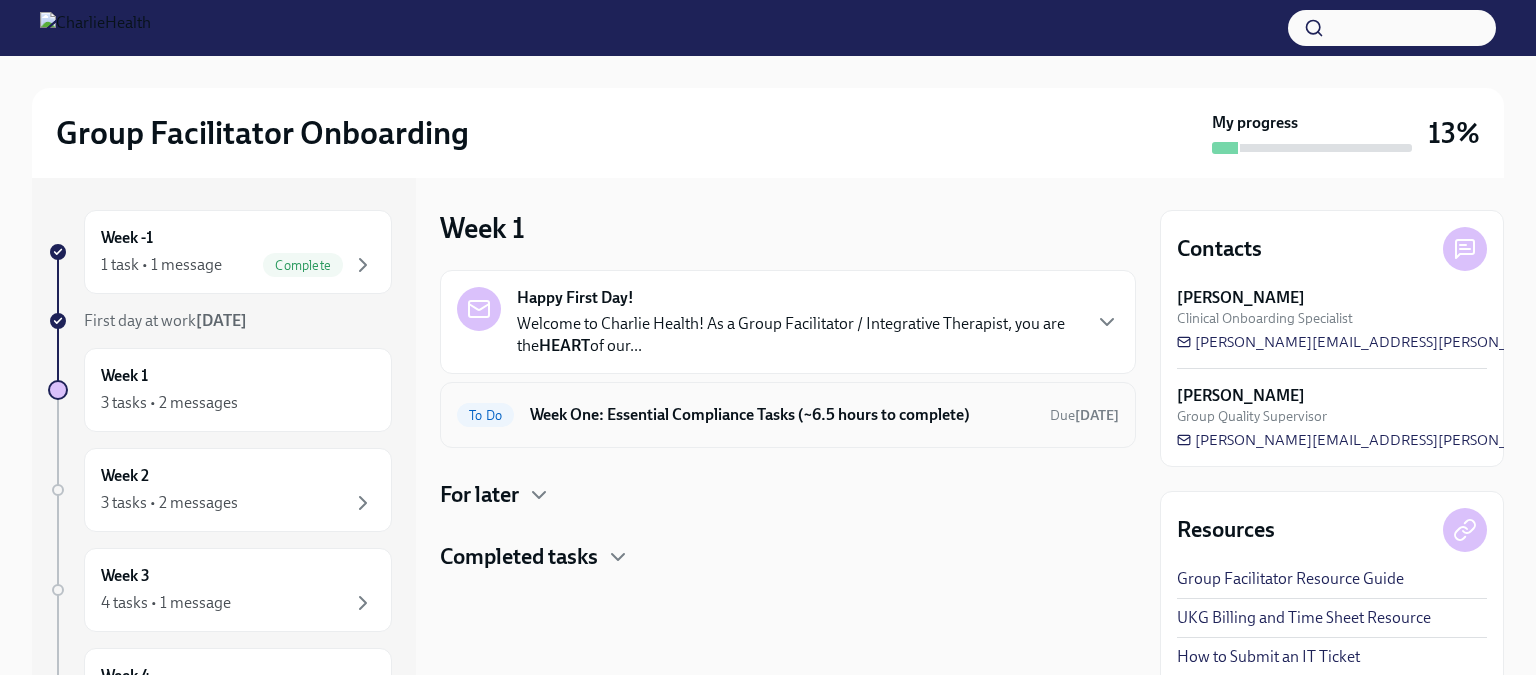 click on "Week One: Essential Compliance Tasks (~6.5 hours to complete)" at bounding box center (782, 415) 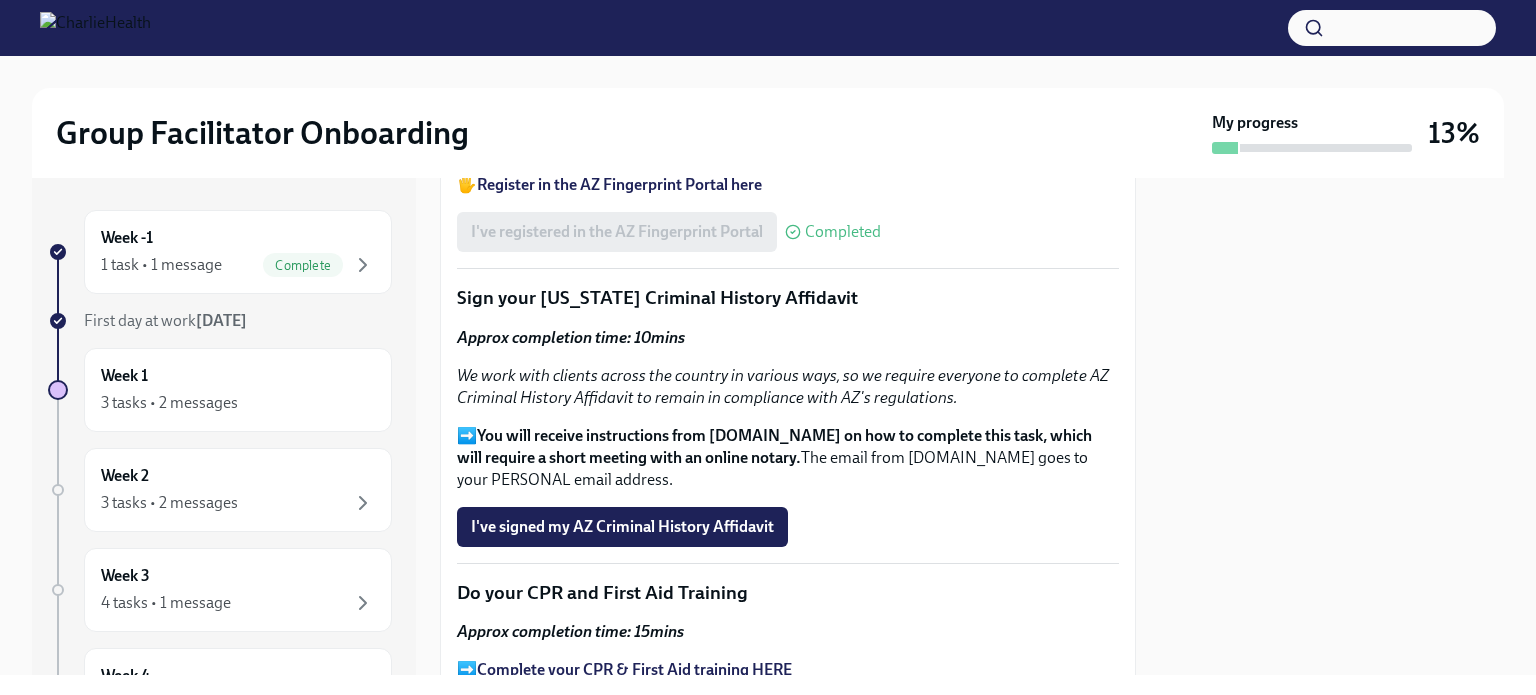 scroll, scrollTop: 2467, scrollLeft: 0, axis: vertical 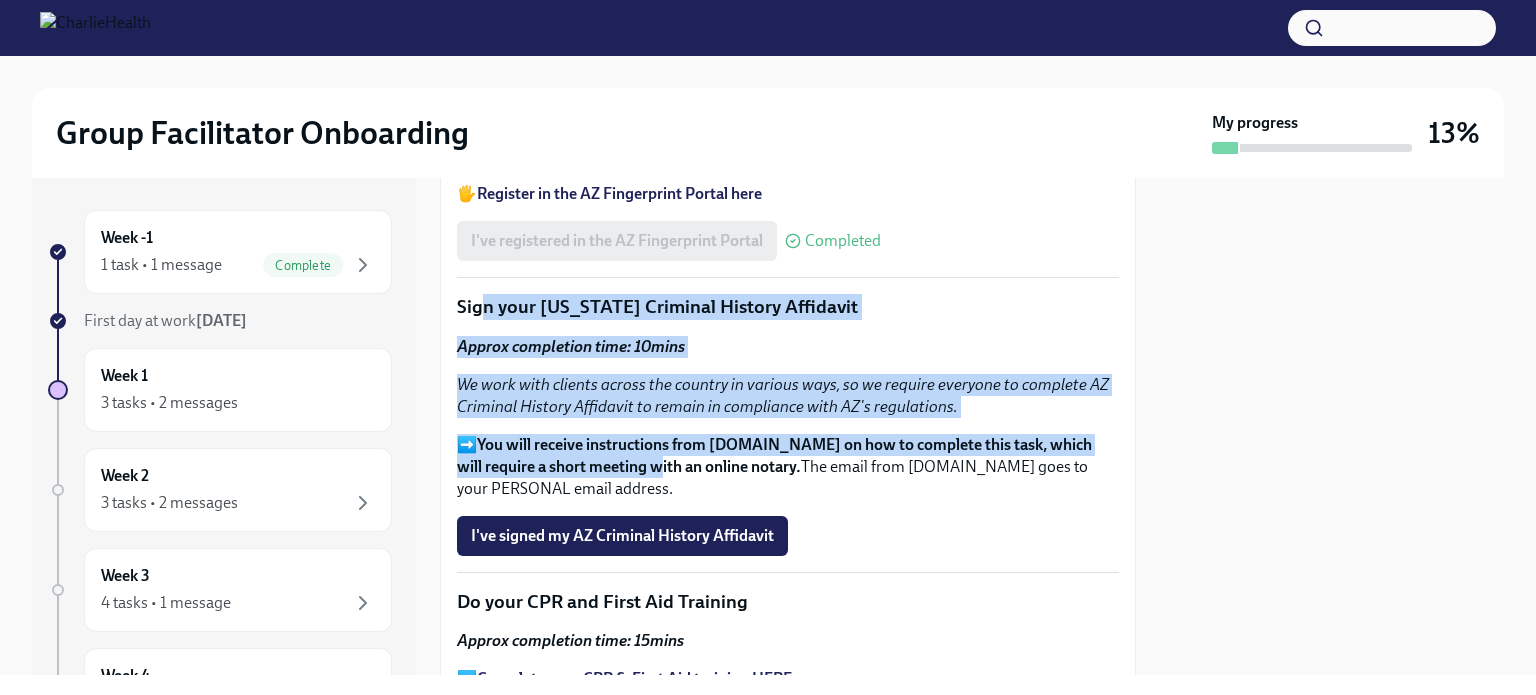 drag, startPoint x: 657, startPoint y: 423, endPoint x: 486, endPoint y: 268, distance: 230.79428 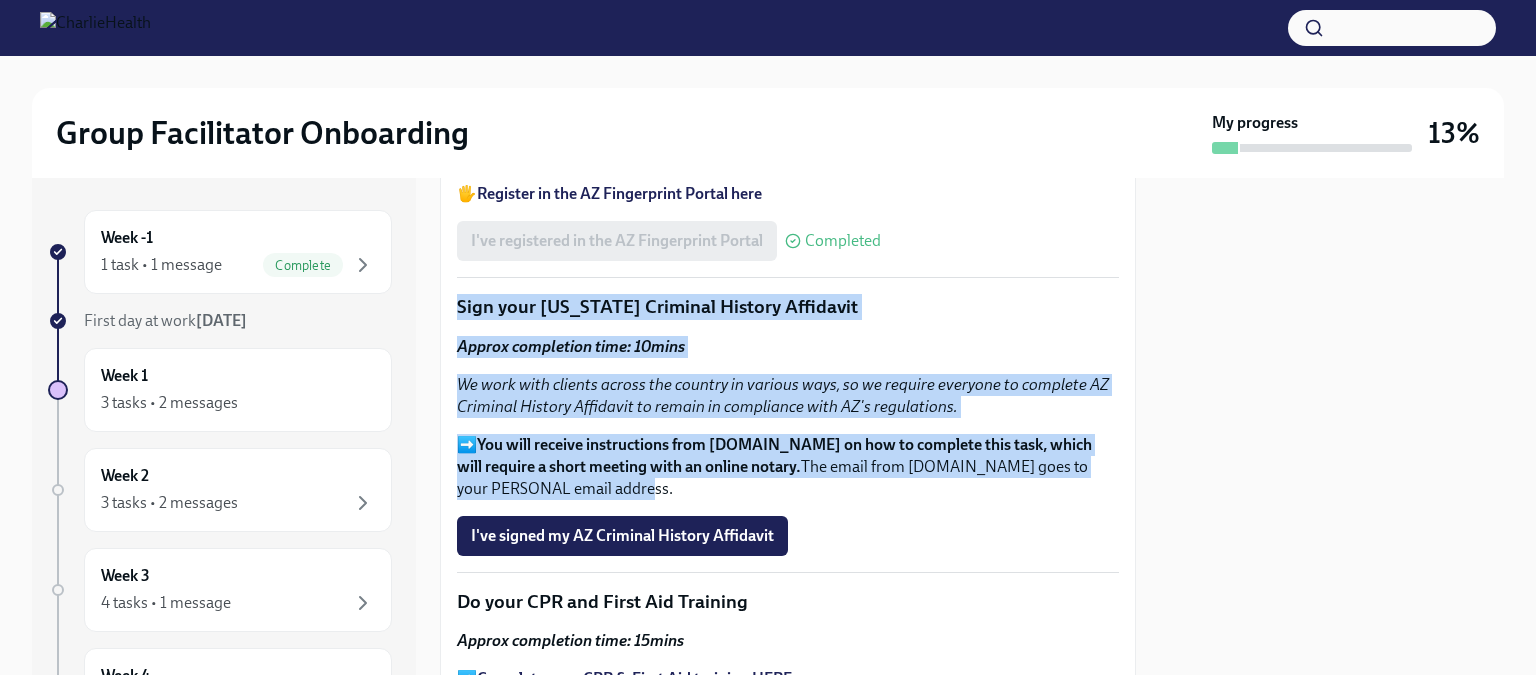 drag, startPoint x: 649, startPoint y: 439, endPoint x: 452, endPoint y: 252, distance: 271.62106 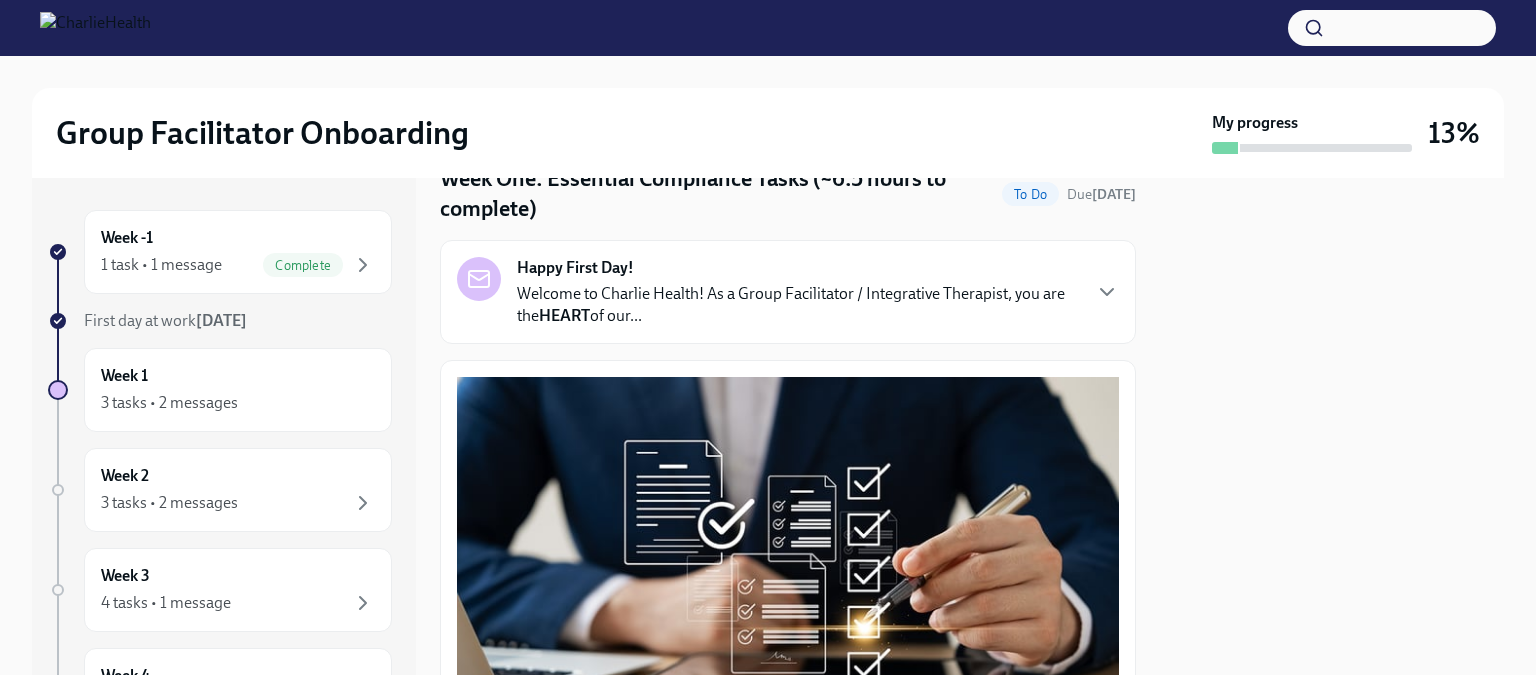scroll, scrollTop: 0, scrollLeft: 0, axis: both 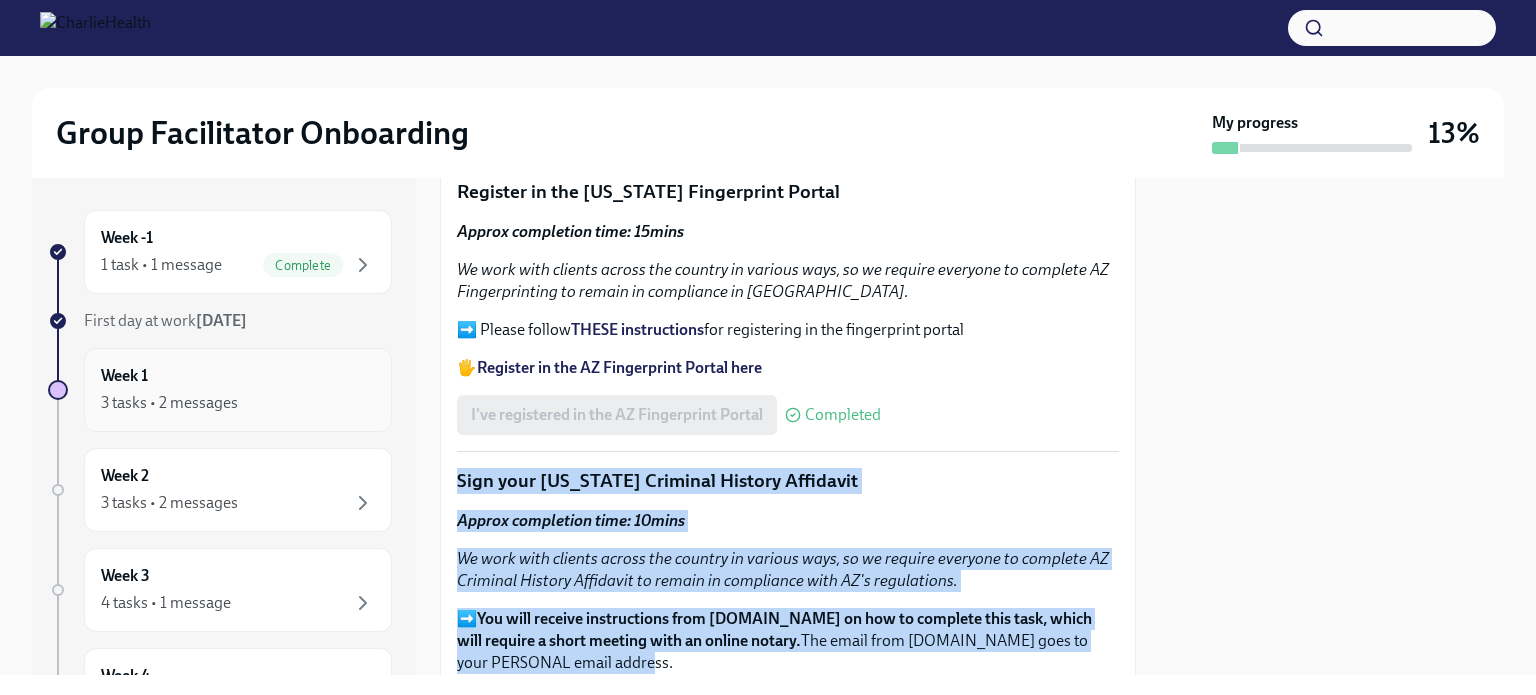 click on "3 tasks • 2 messages" at bounding box center (238, 403) 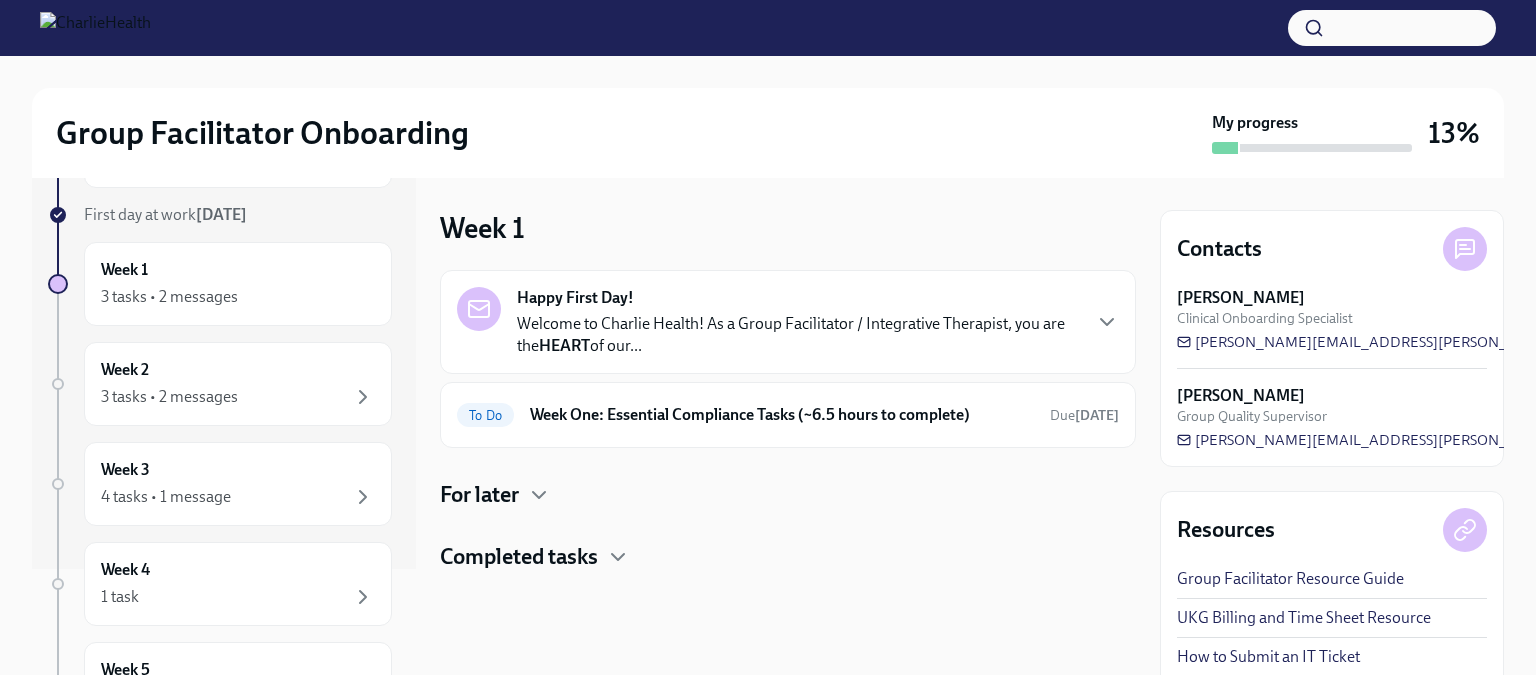 scroll, scrollTop: 0, scrollLeft: 0, axis: both 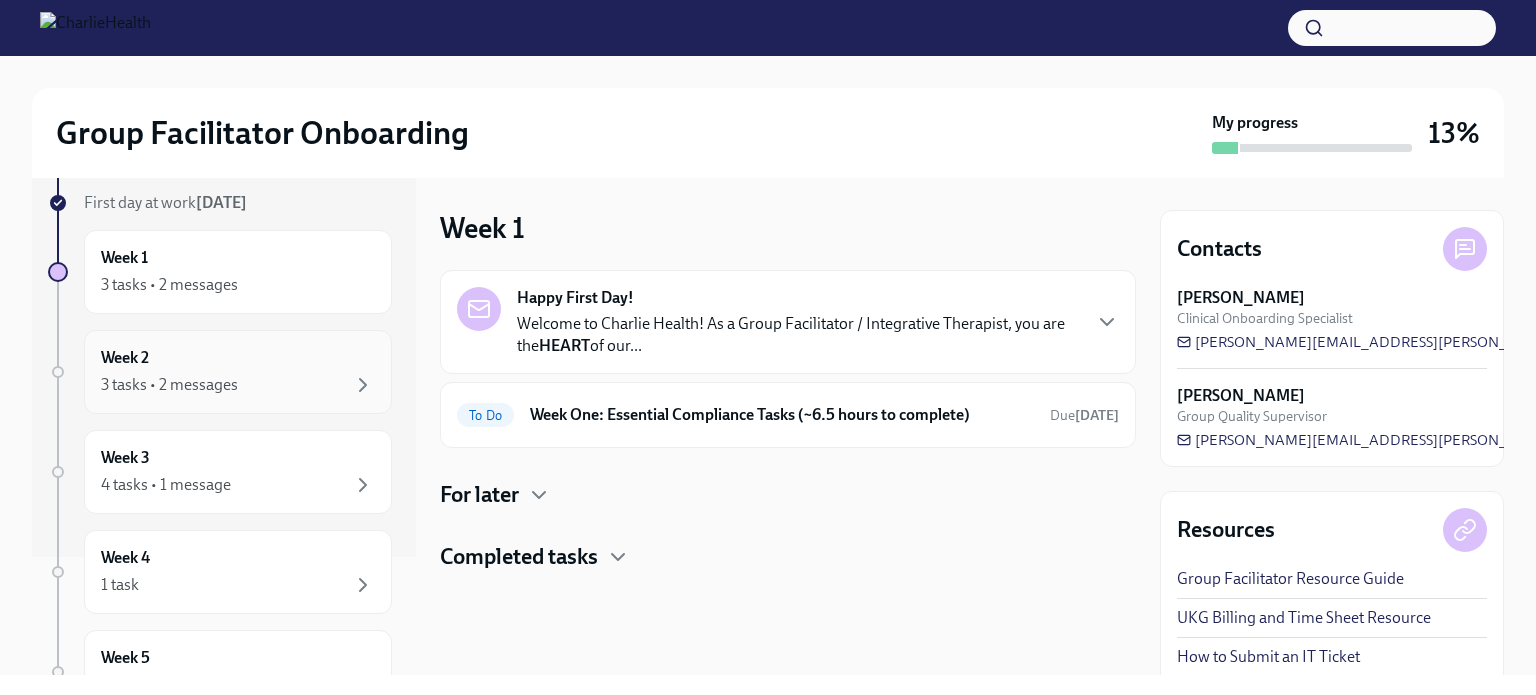 click on "Week 2 3 tasks • 2 messages" at bounding box center (238, 372) 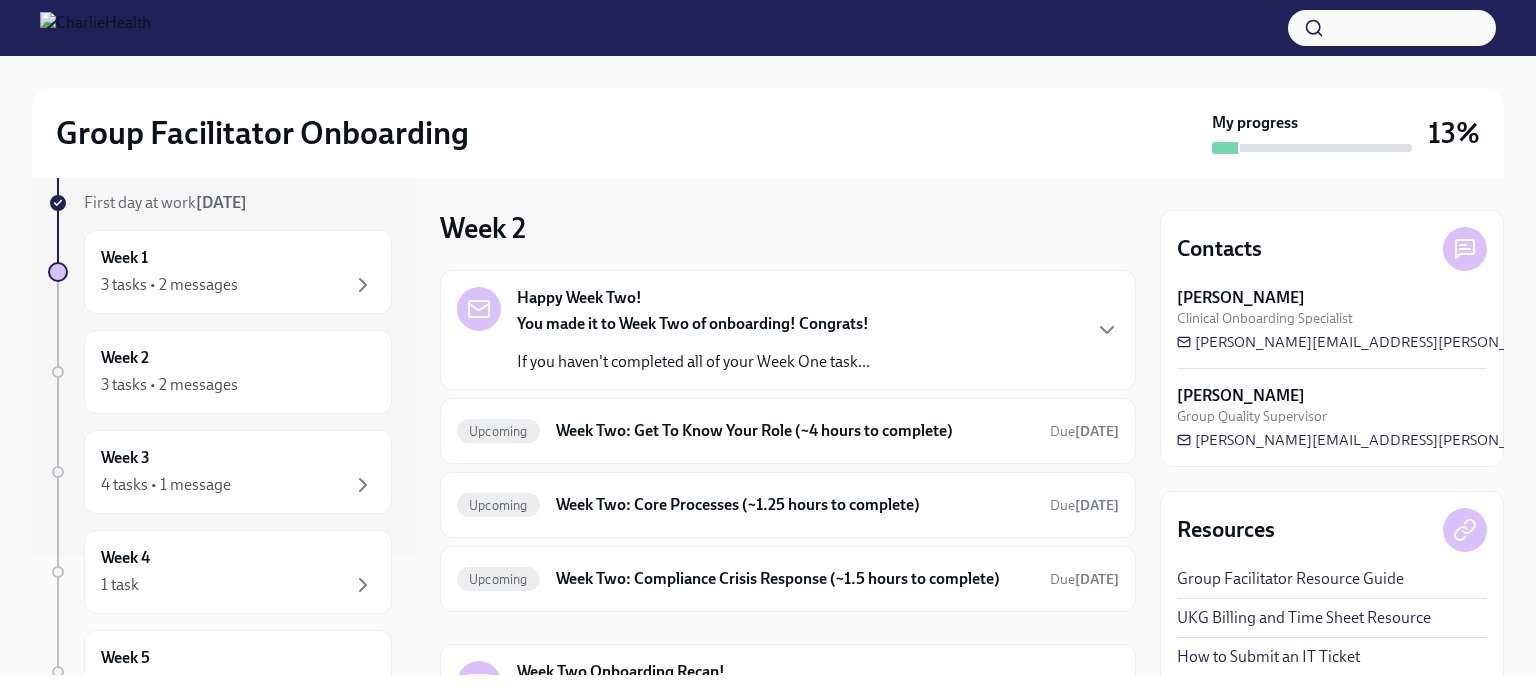click at bounding box center (58, 372) 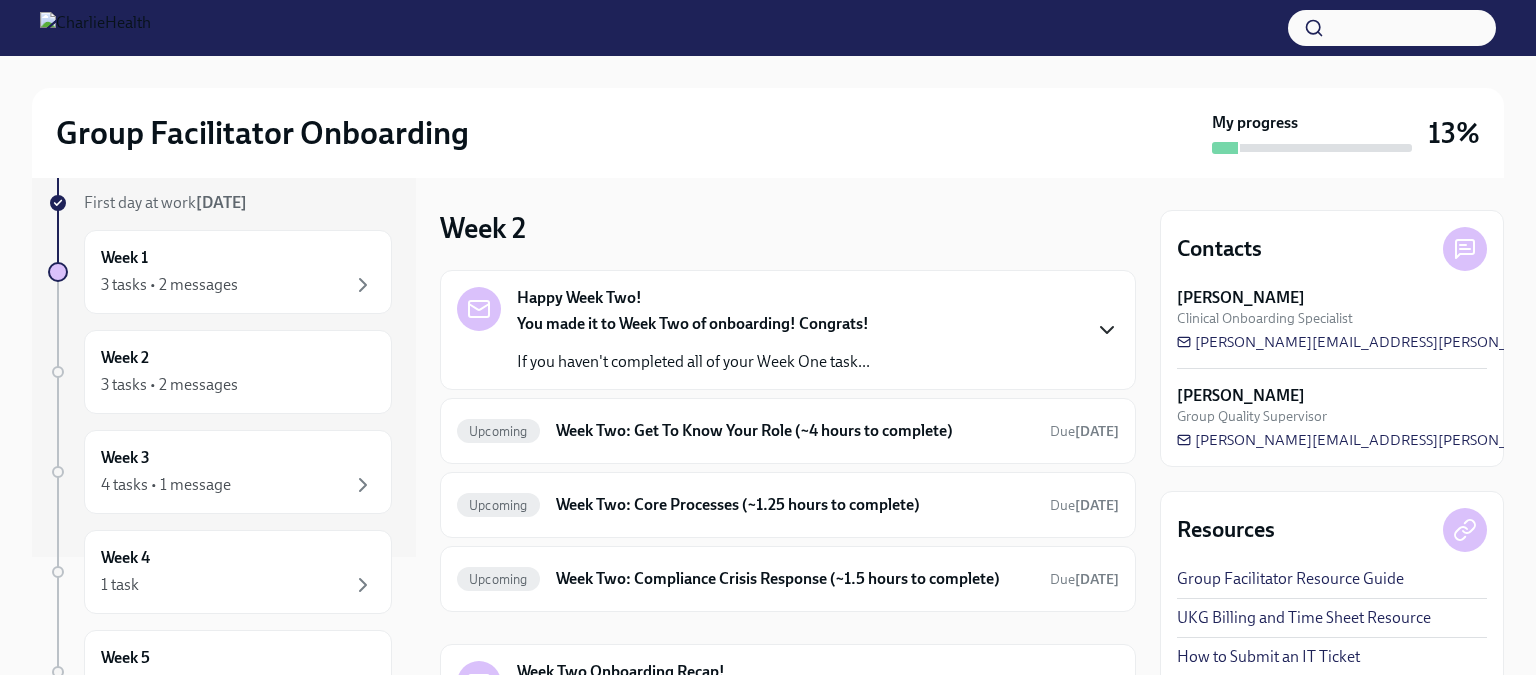 click 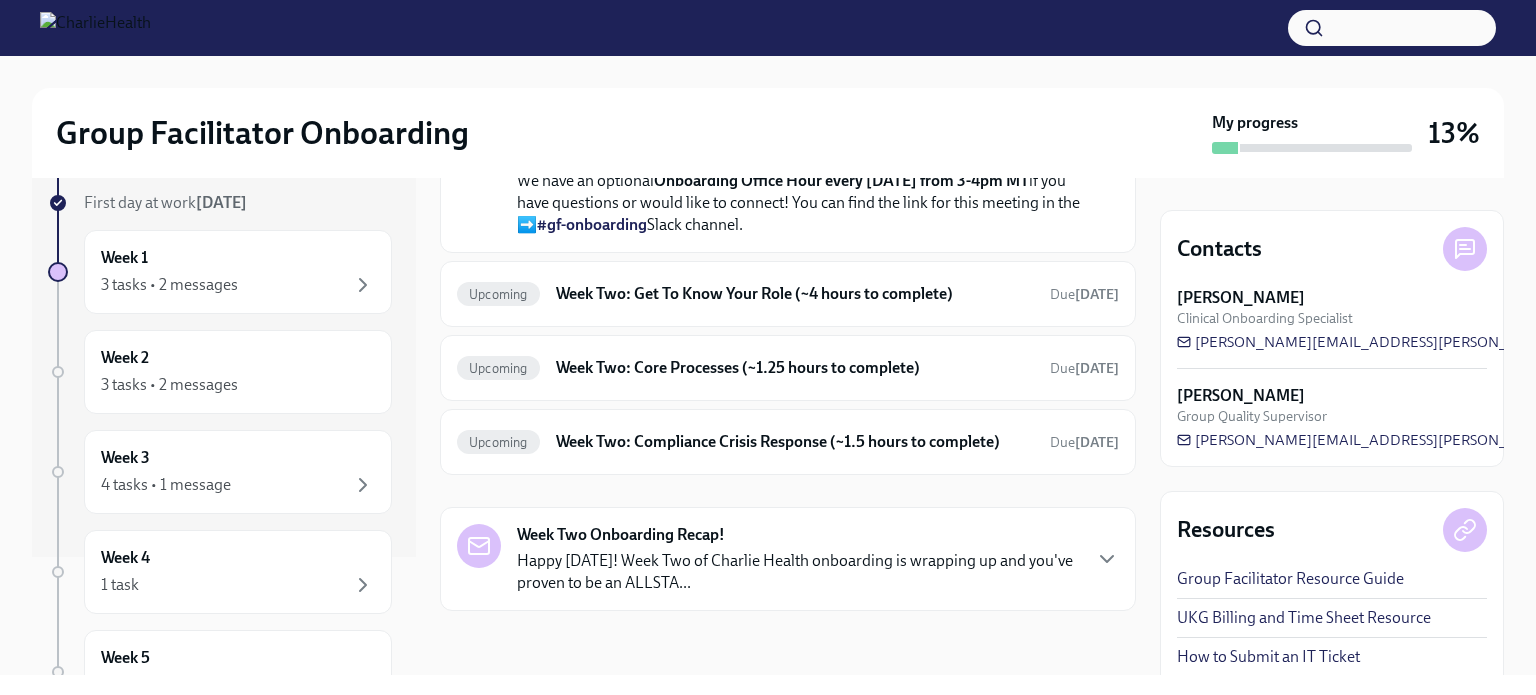 scroll, scrollTop: 760, scrollLeft: 0, axis: vertical 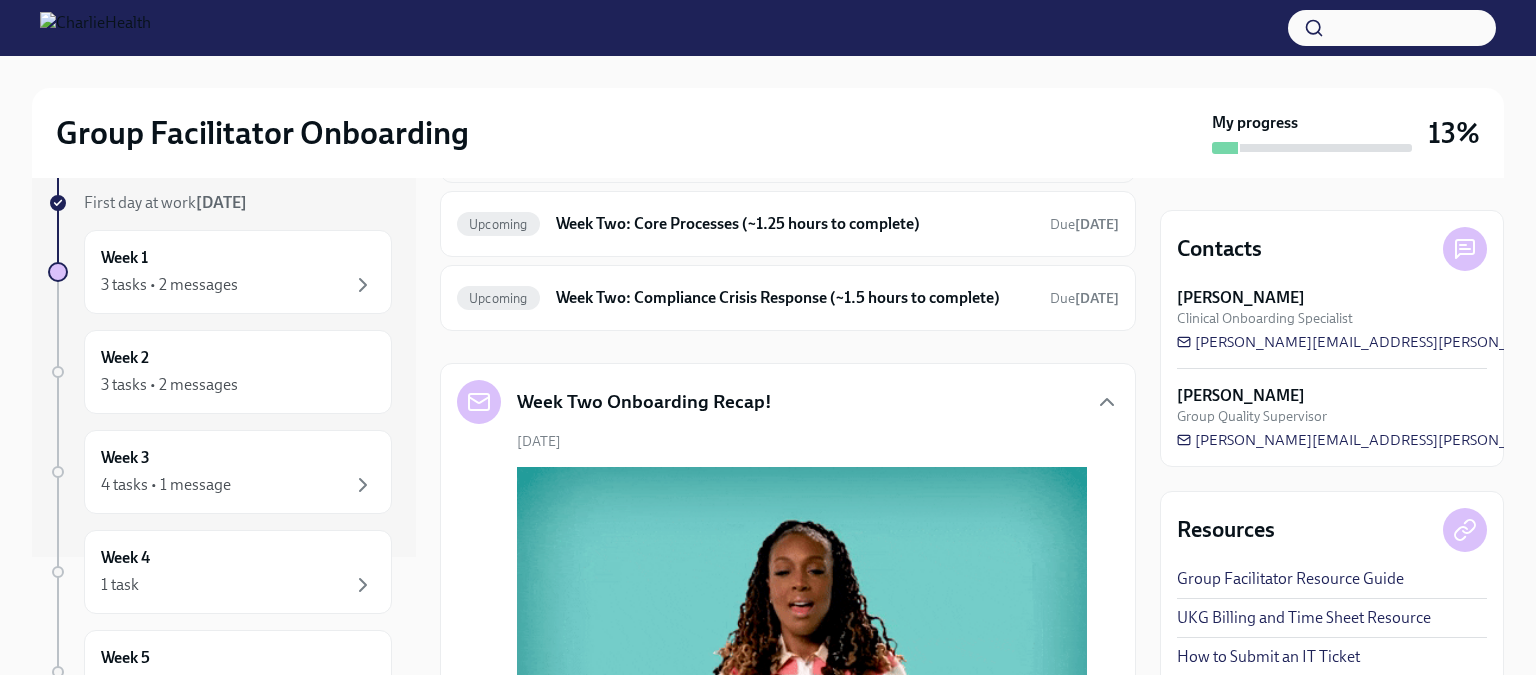 click on "Week Two: Get To Know Your Role (~4 hours to complete)" at bounding box center [795, 150] 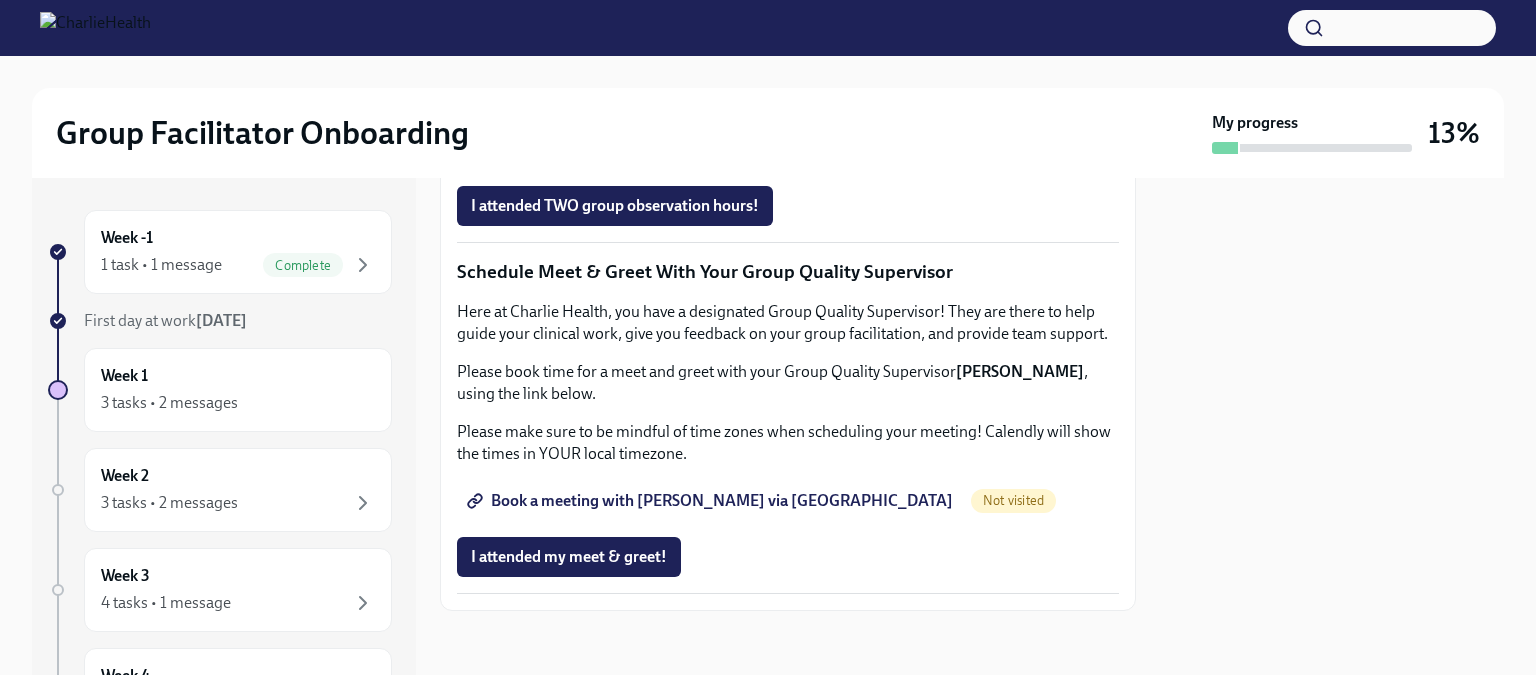 scroll, scrollTop: 1970, scrollLeft: 0, axis: vertical 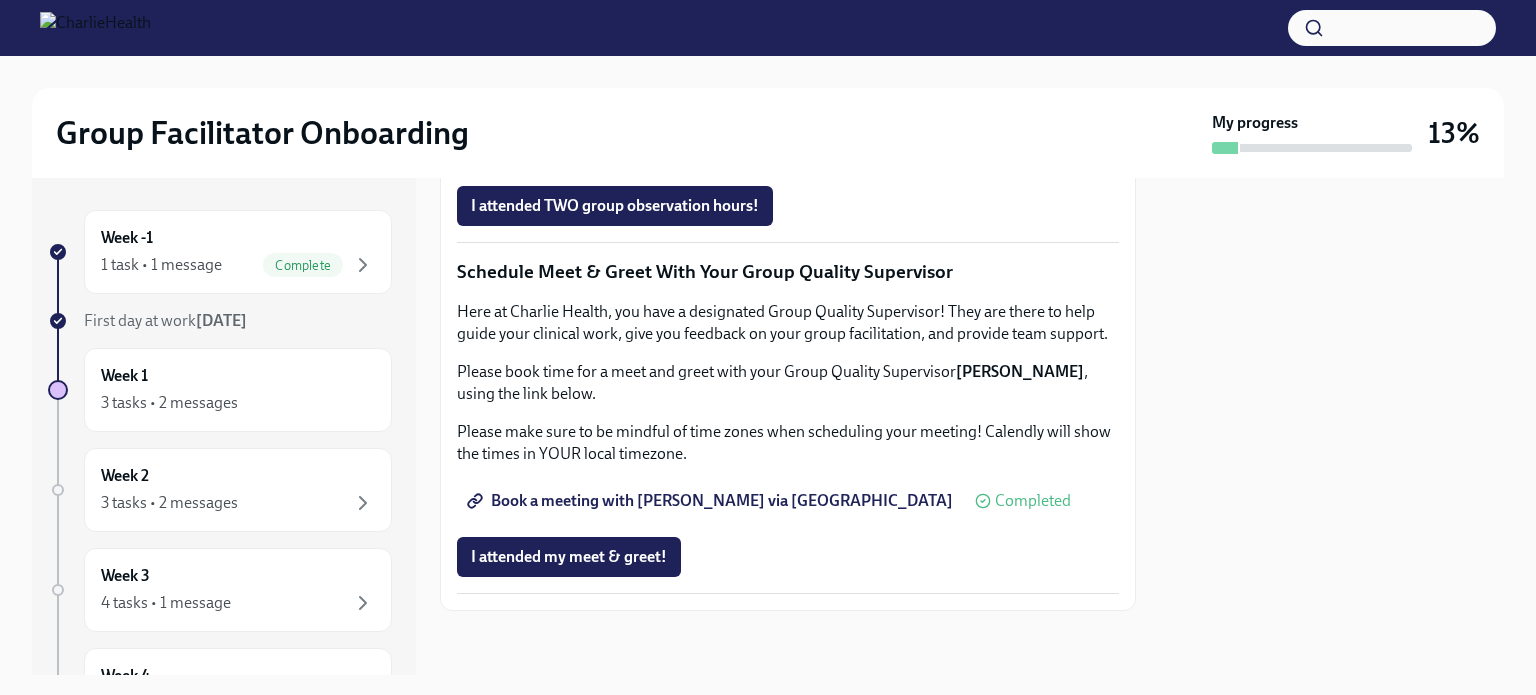 click on "Here at Charlie Health, you have a designated Group Quality Supervisor! They are there to help guide your clinical work, give you feedback on your group facilitation, and provide team support.
Please book time for a meet and greet with your Group Quality Supervisor  [PERSON_NAME] , using the link below.
Please make sure to be mindful of time zones when scheduling your meeting! Calendly will show the times in YOUR local timezone." at bounding box center [788, 383] 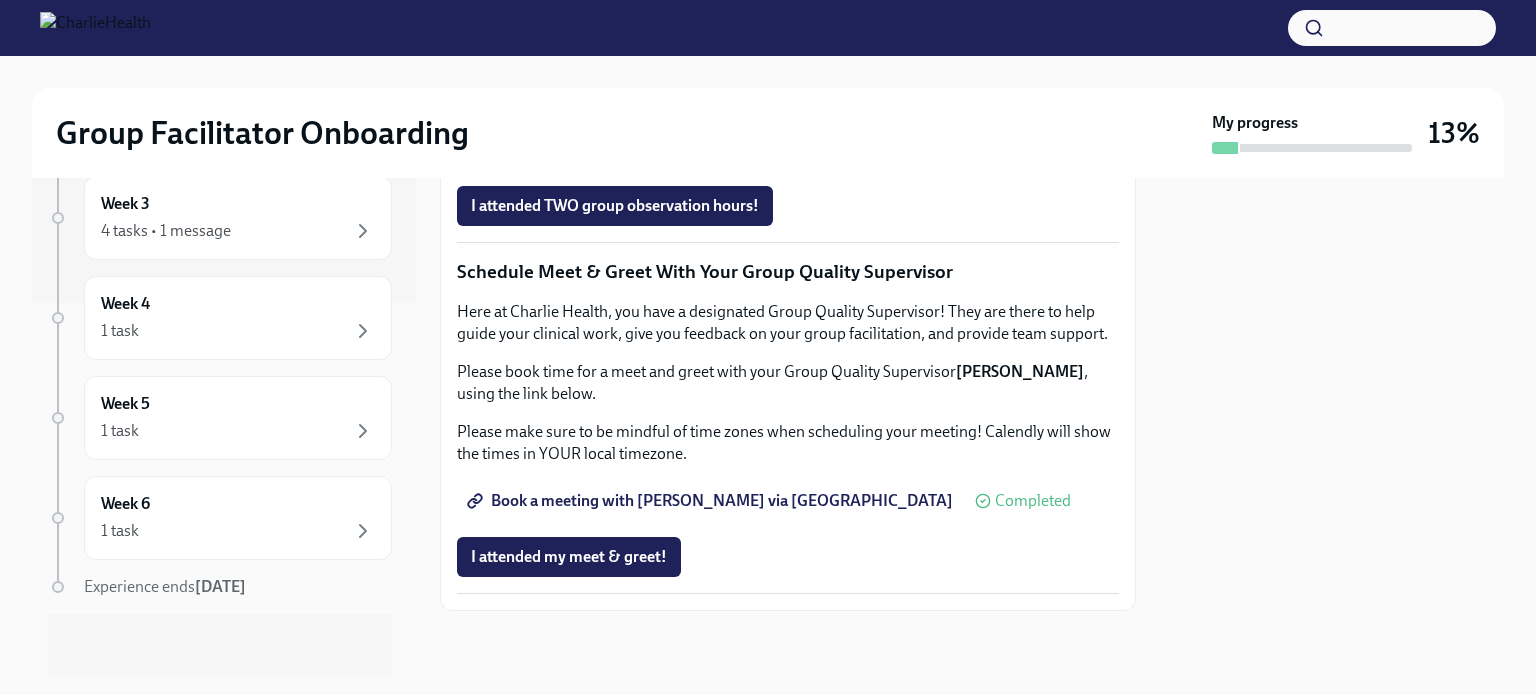 scroll, scrollTop: 0, scrollLeft: 0, axis: both 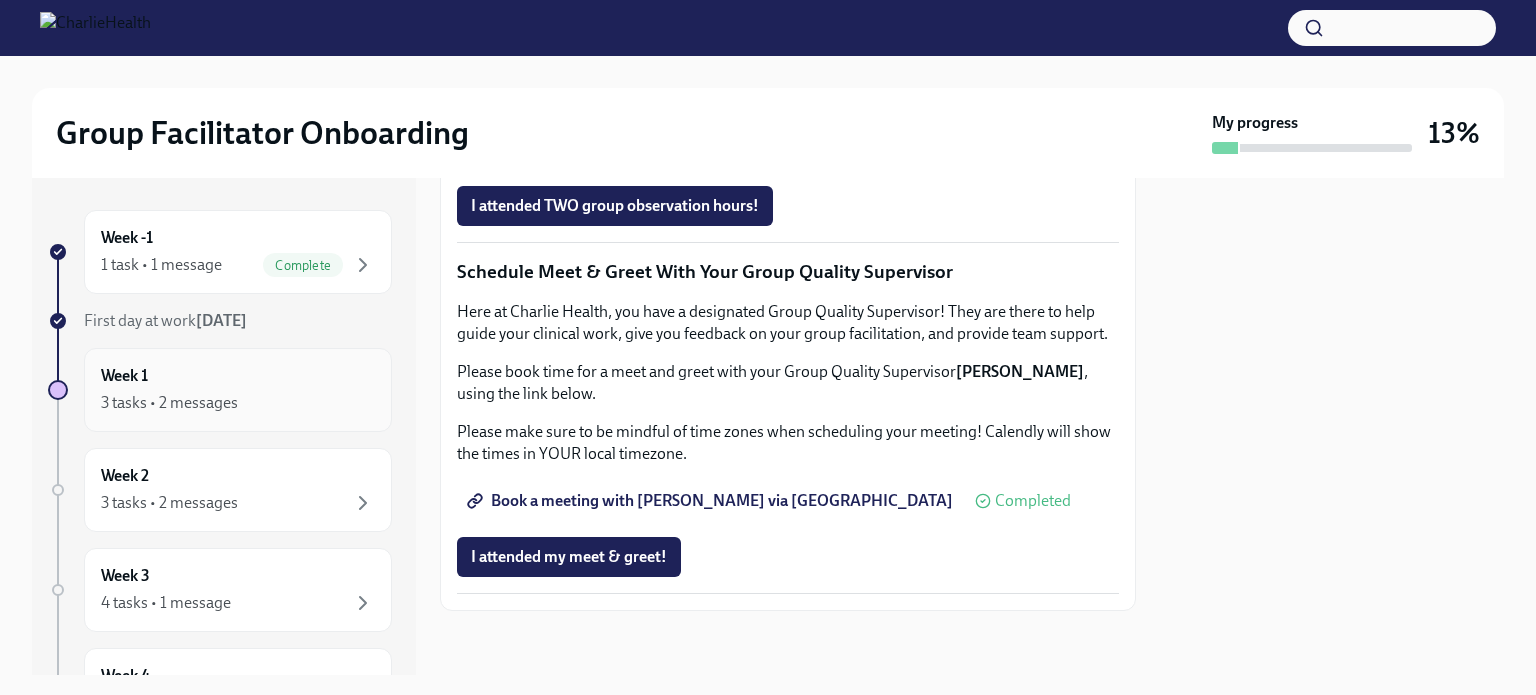 click on "Week 1 3 tasks • 2 messages" at bounding box center [238, 390] 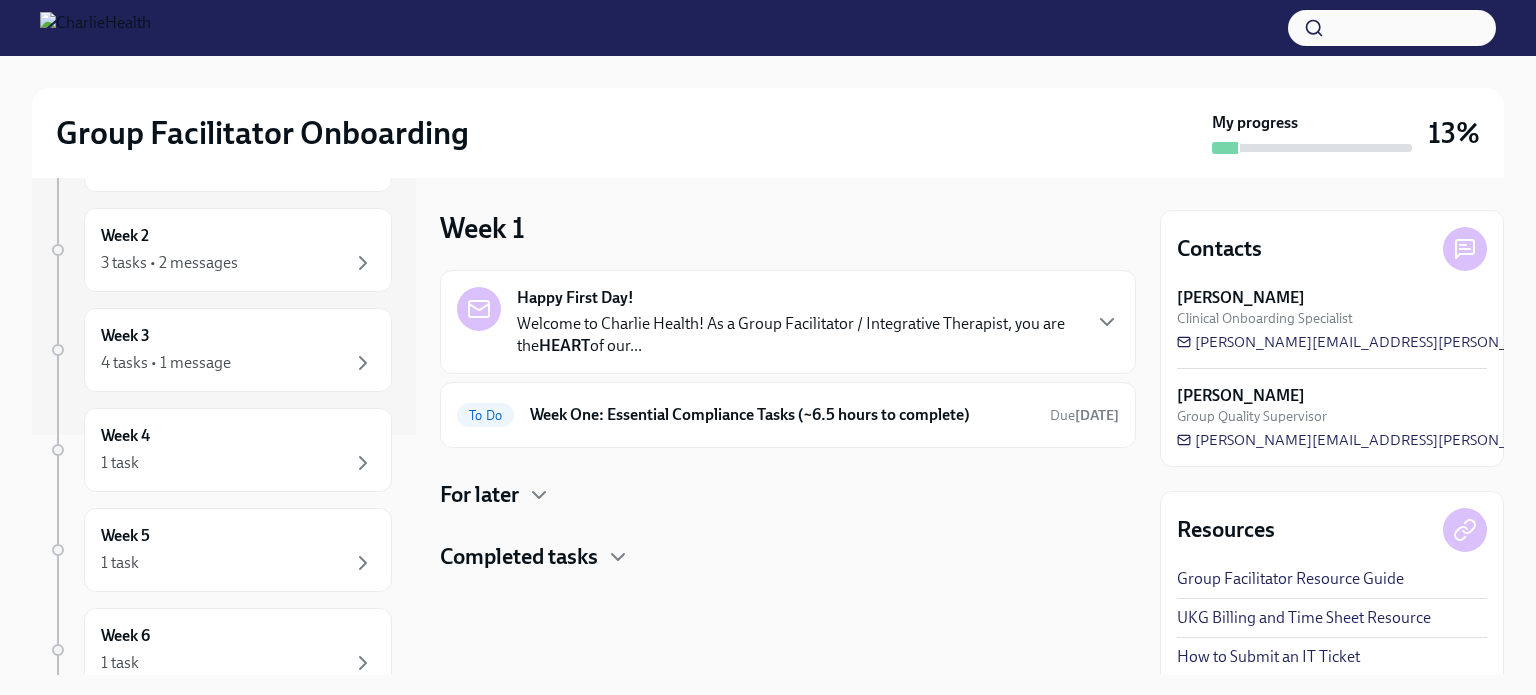 scroll, scrollTop: 372, scrollLeft: 0, axis: vertical 